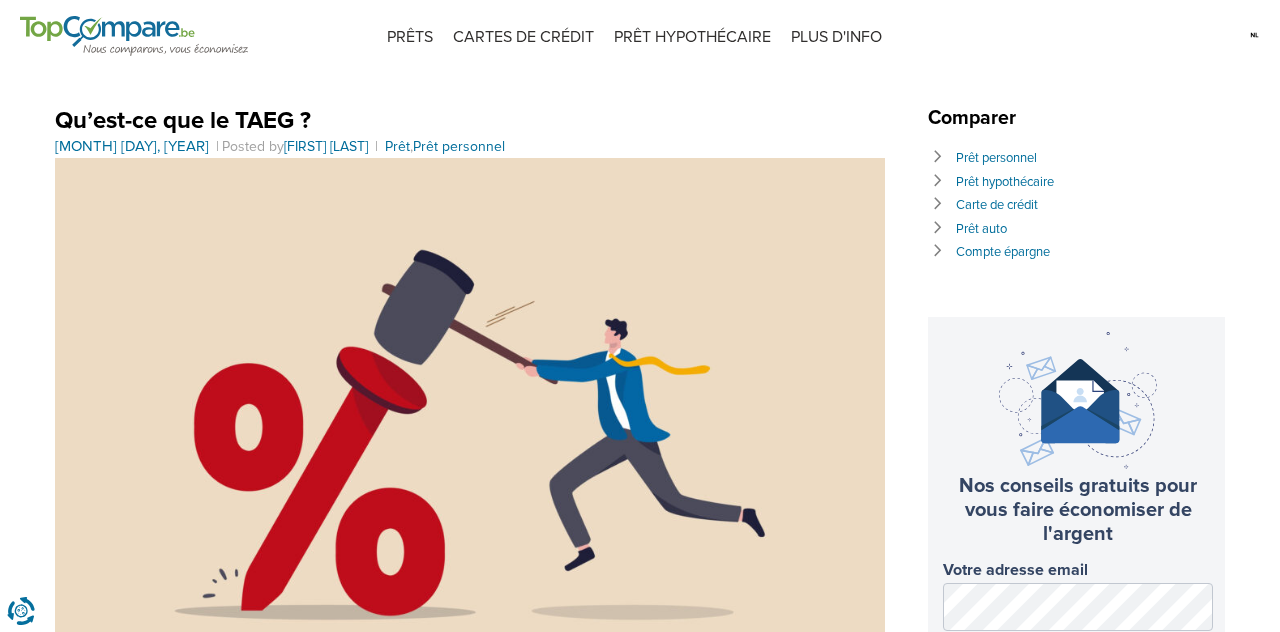 scroll, scrollTop: 0, scrollLeft: 0, axis: both 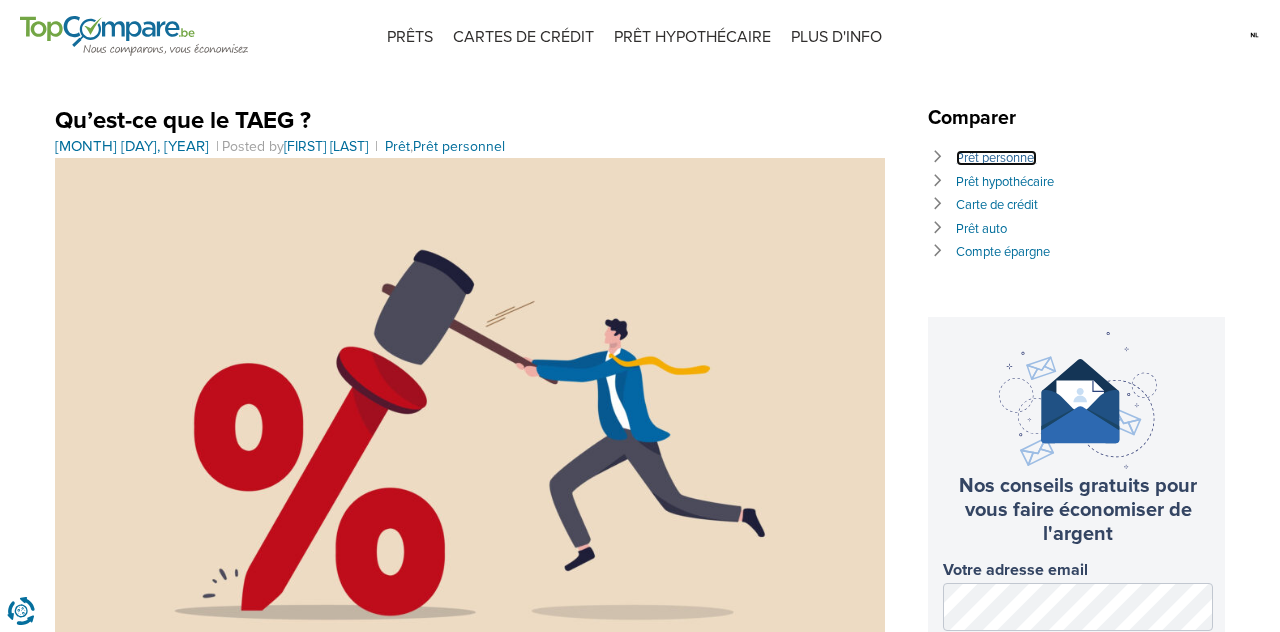 click on "Prêt personnel" at bounding box center [996, 158] 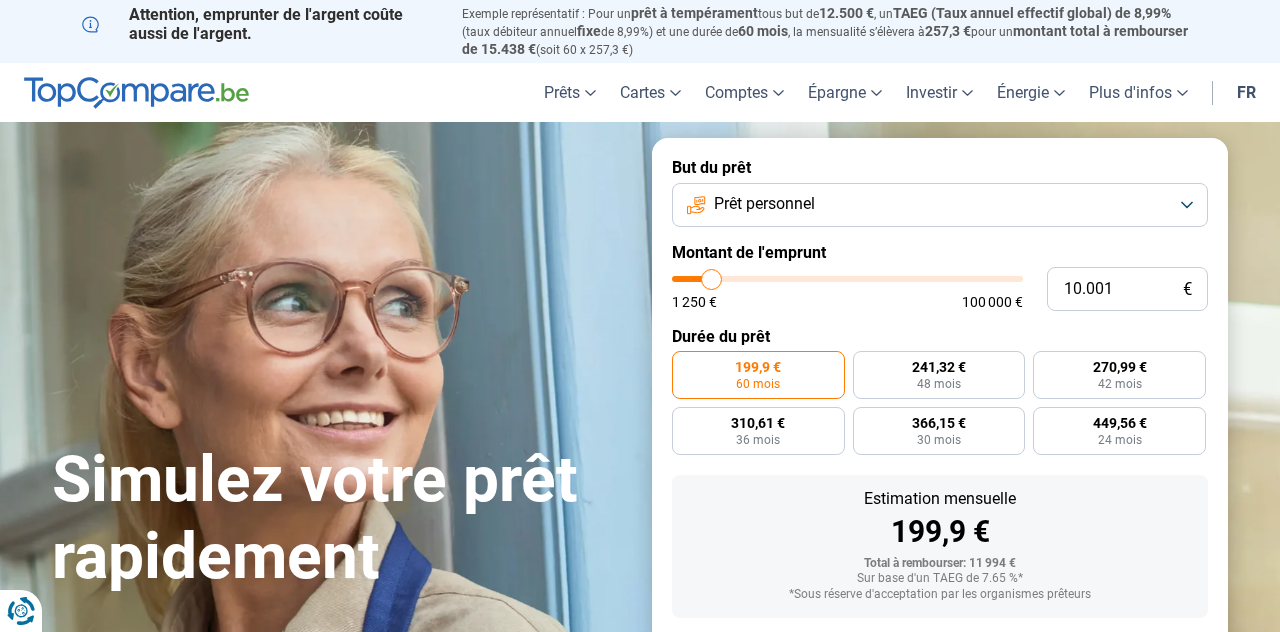 scroll, scrollTop: 0, scrollLeft: 0, axis: both 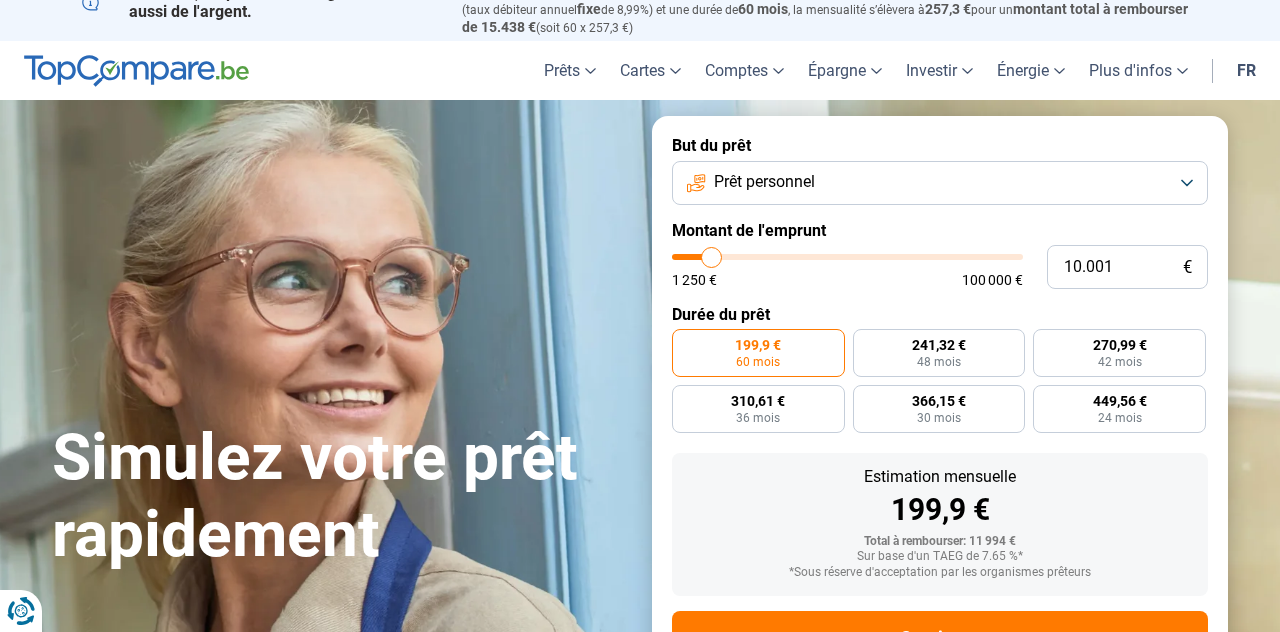 type on "7.500" 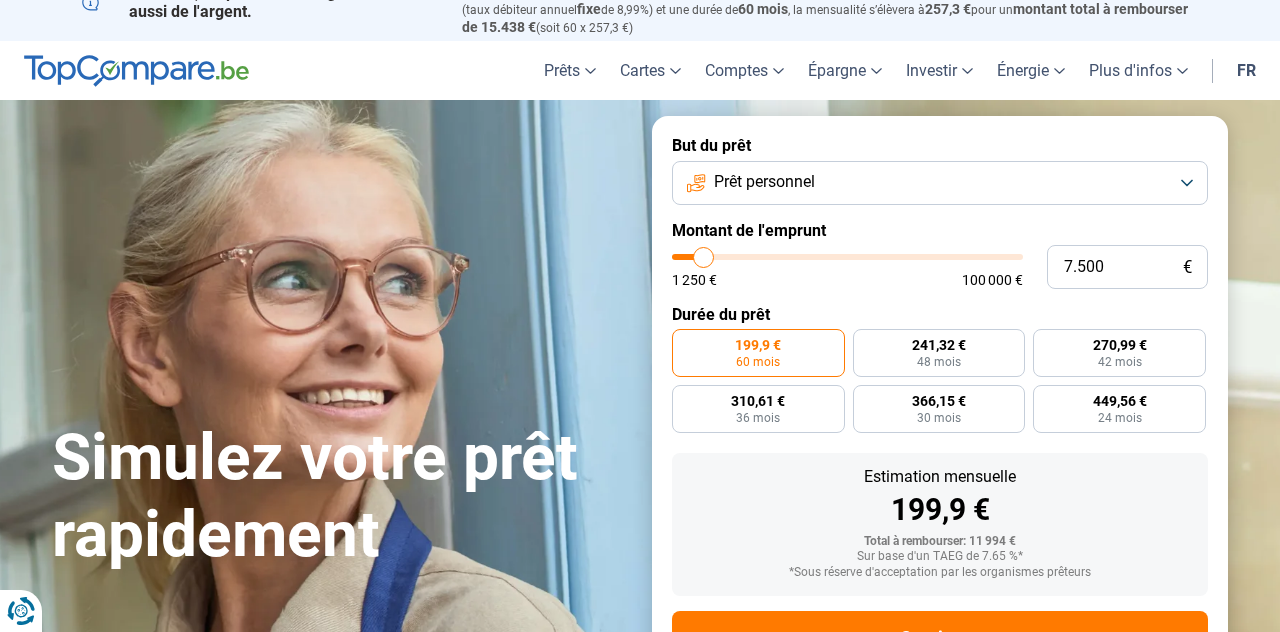 type on "12.750" 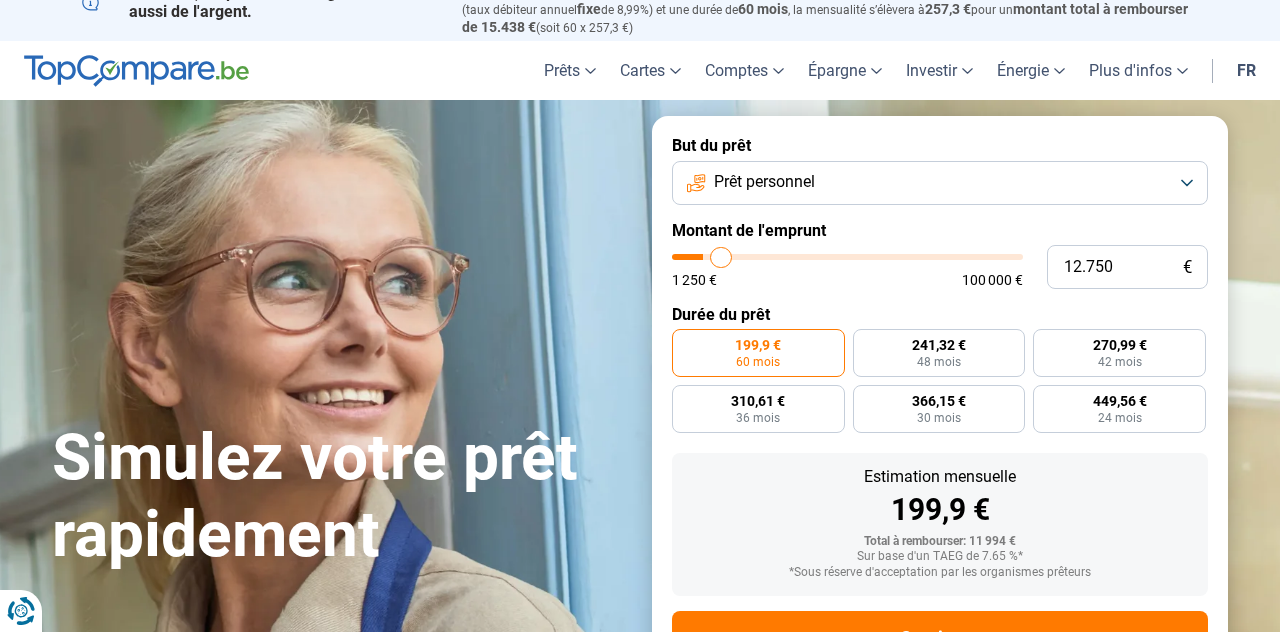 type on "13.500" 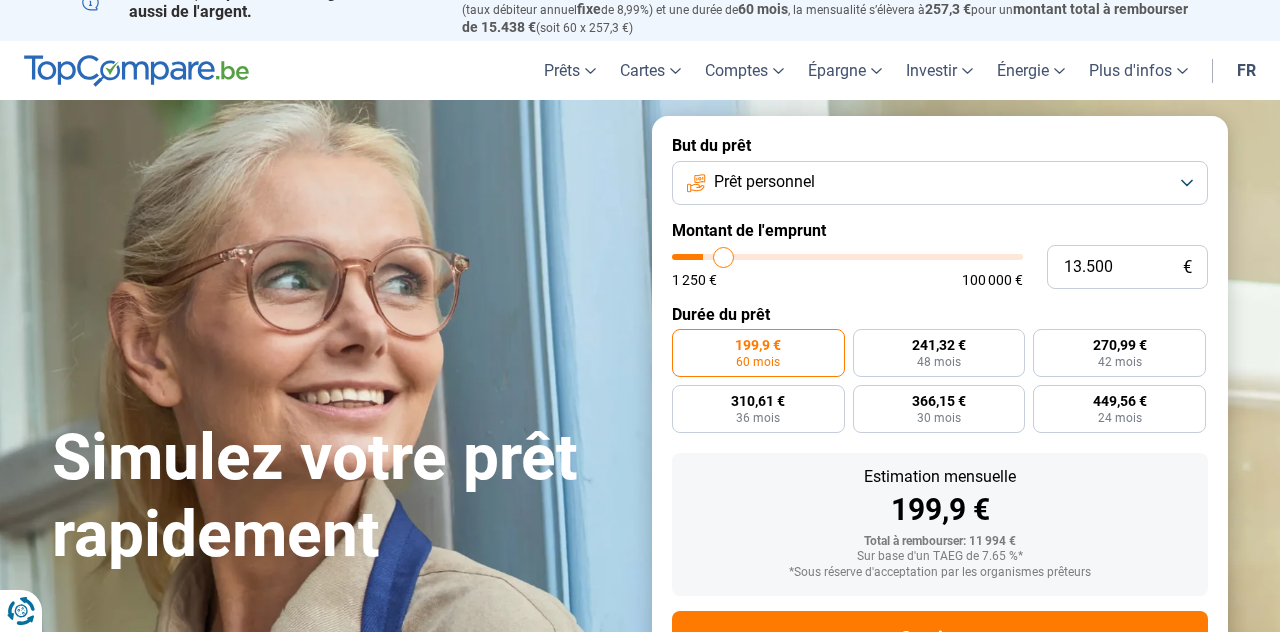 type on "15.500" 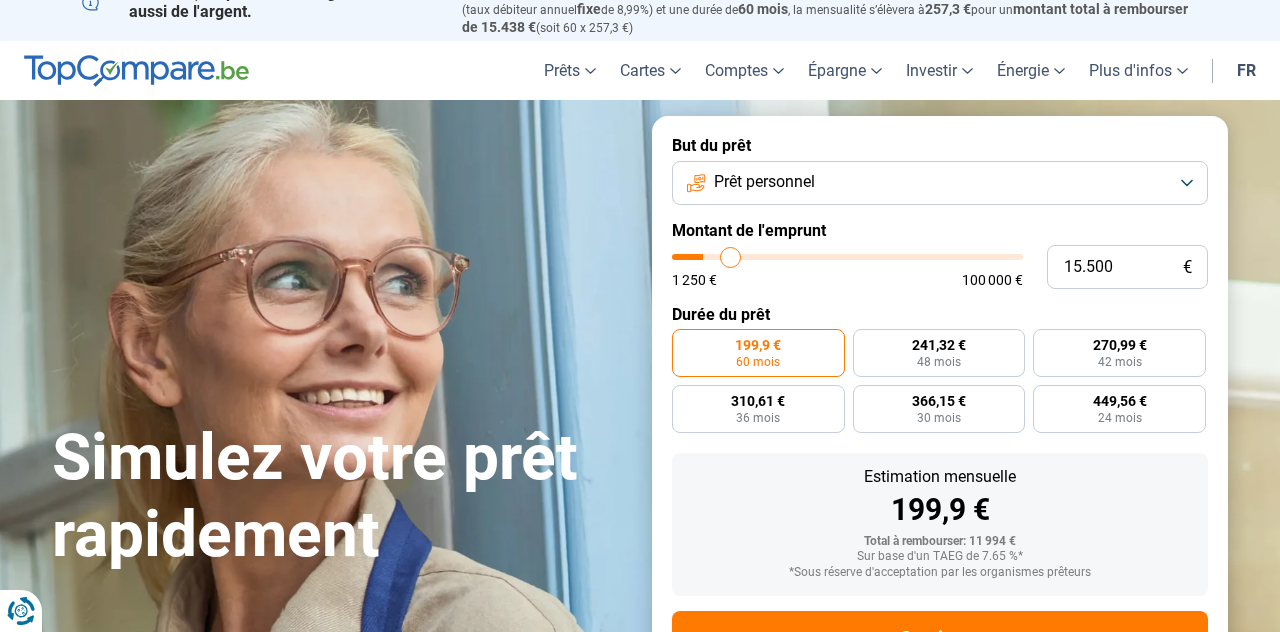 type on "17.250" 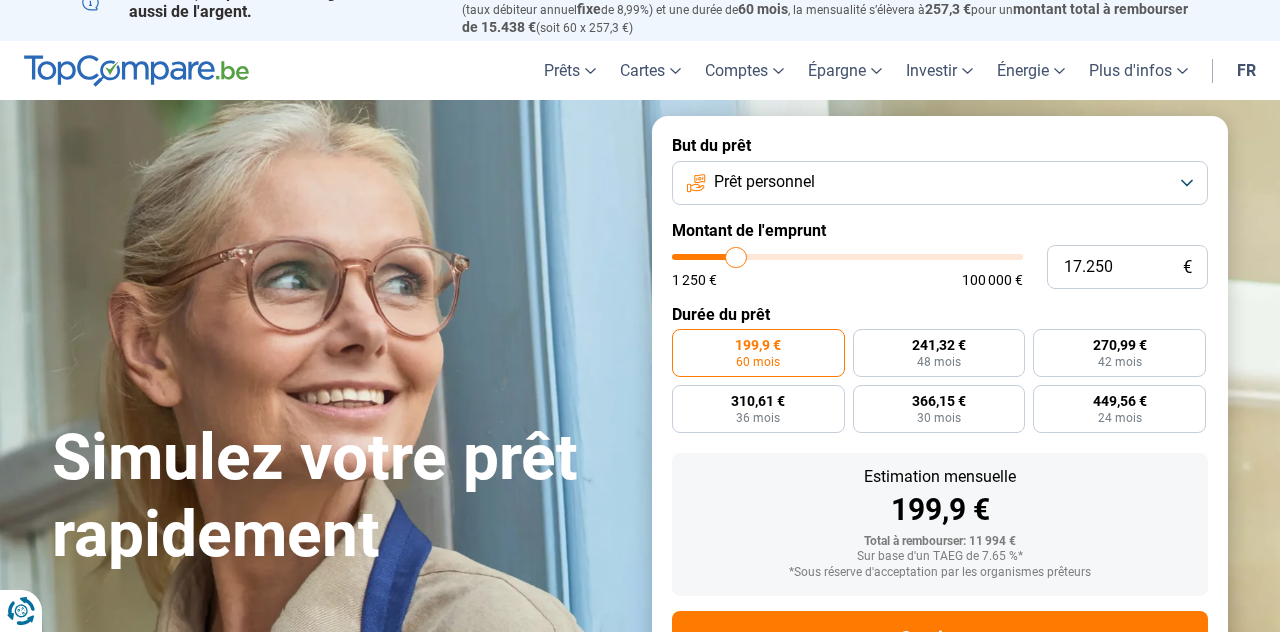 type on "19.750" 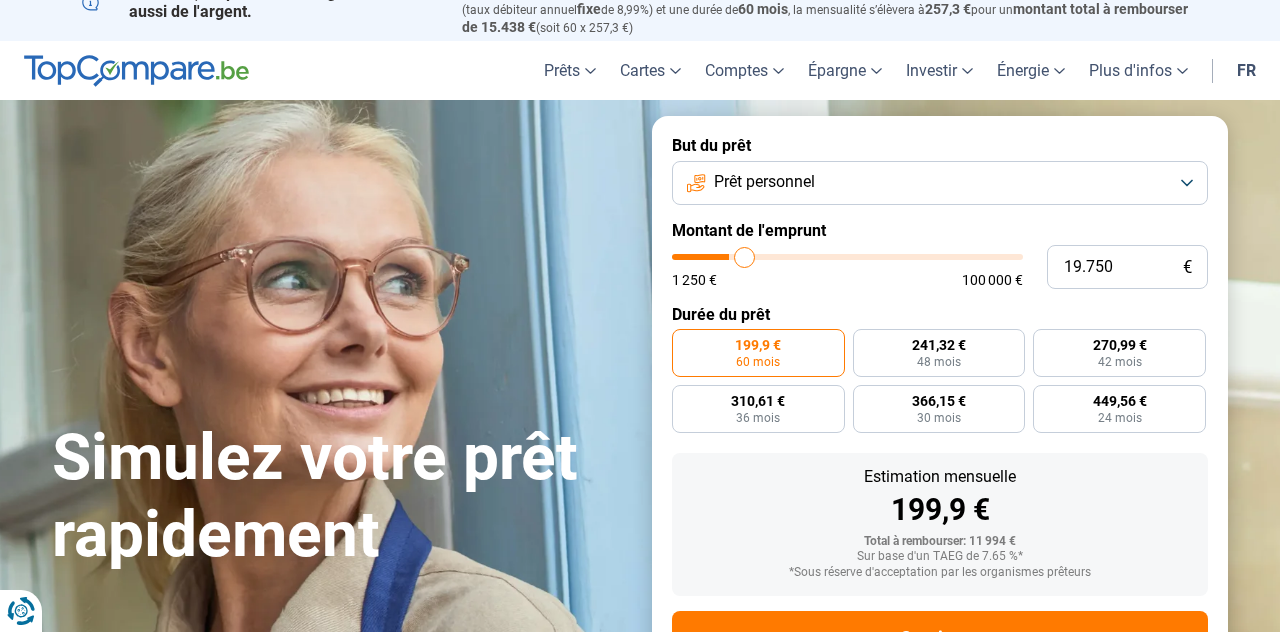 type on "21.500" 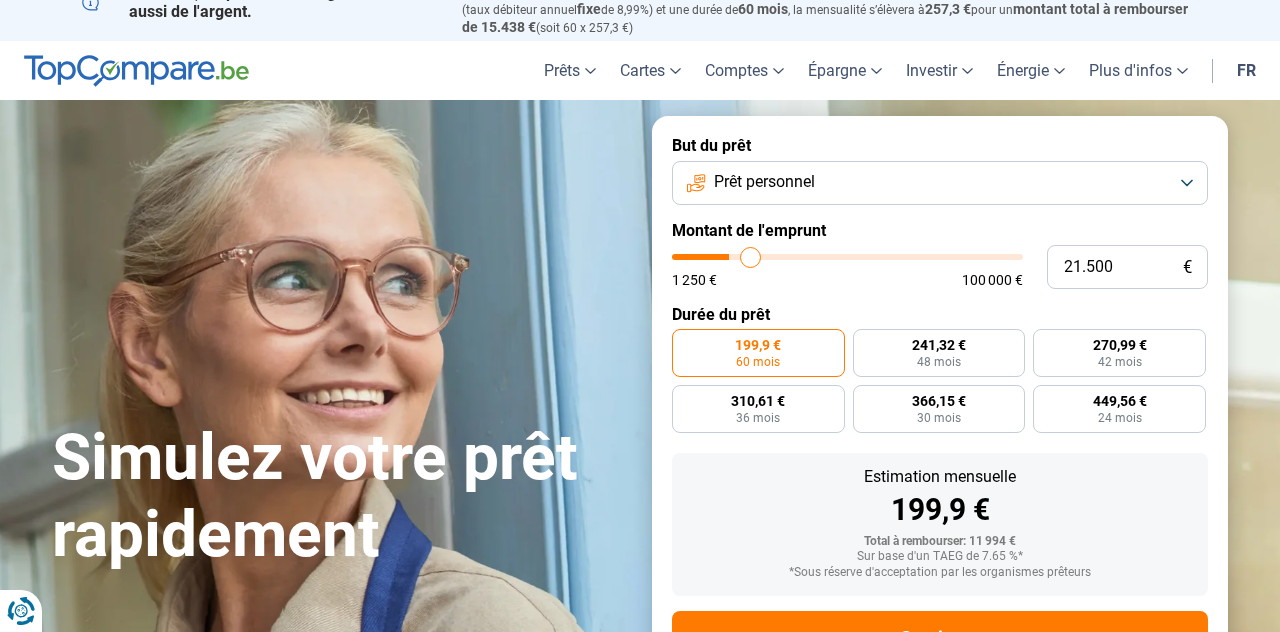 type on "23.250" 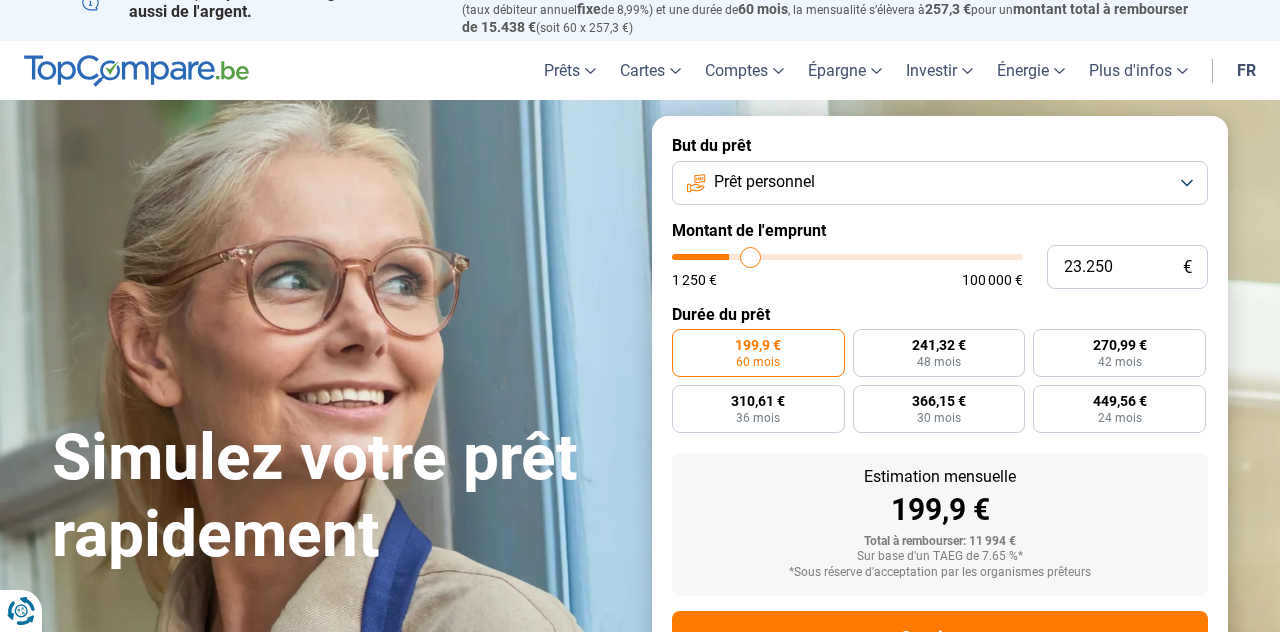 type on "23250" 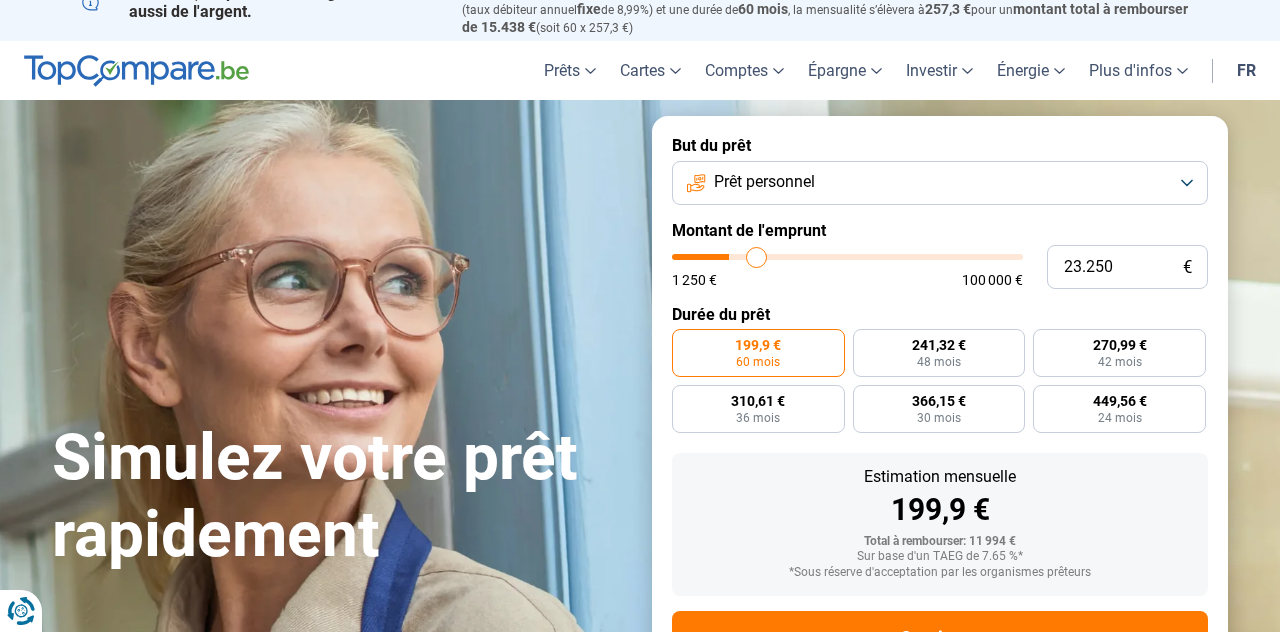 type on "24.000" 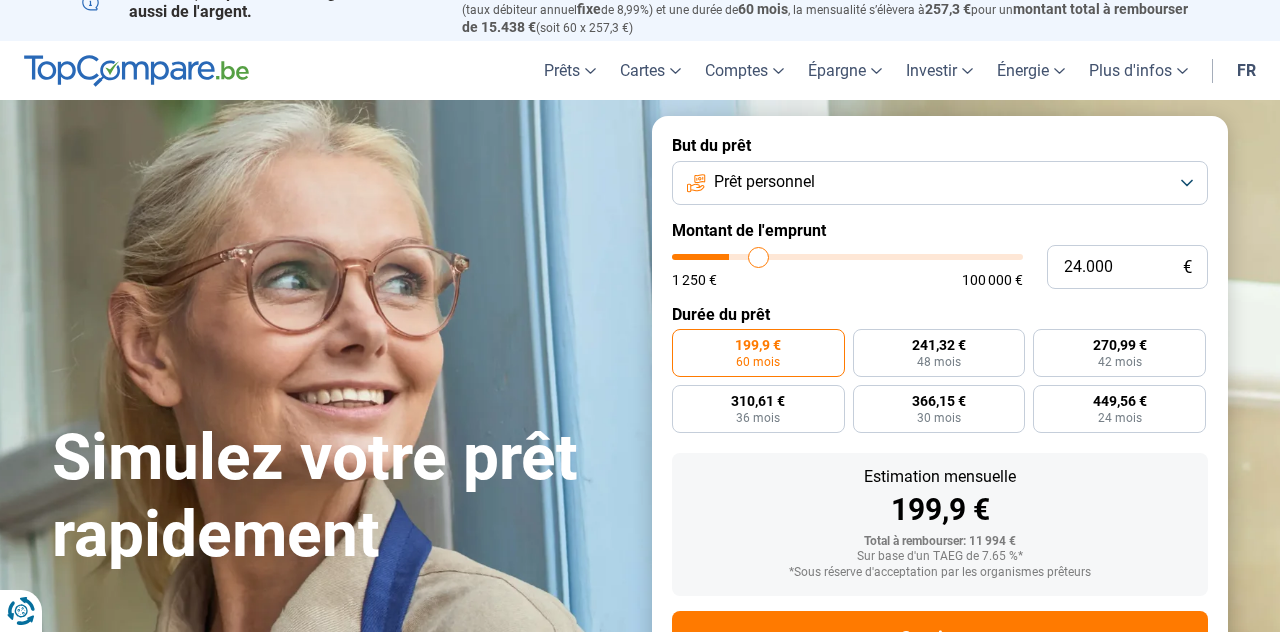 type on "25.500" 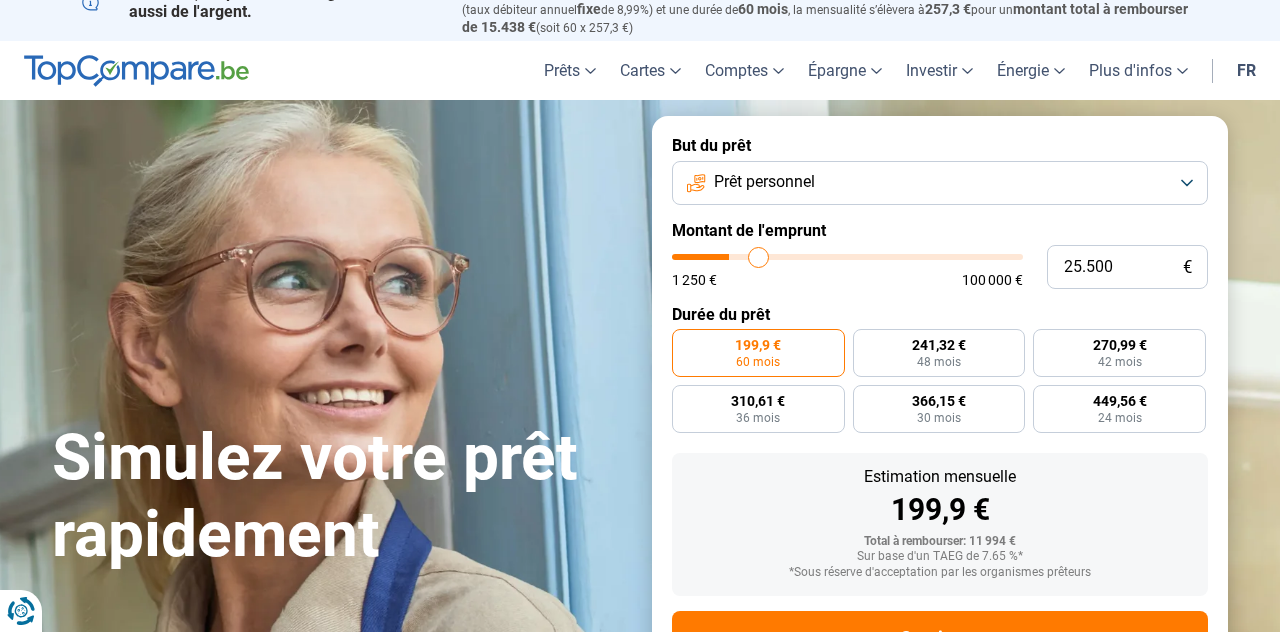 type on "25500" 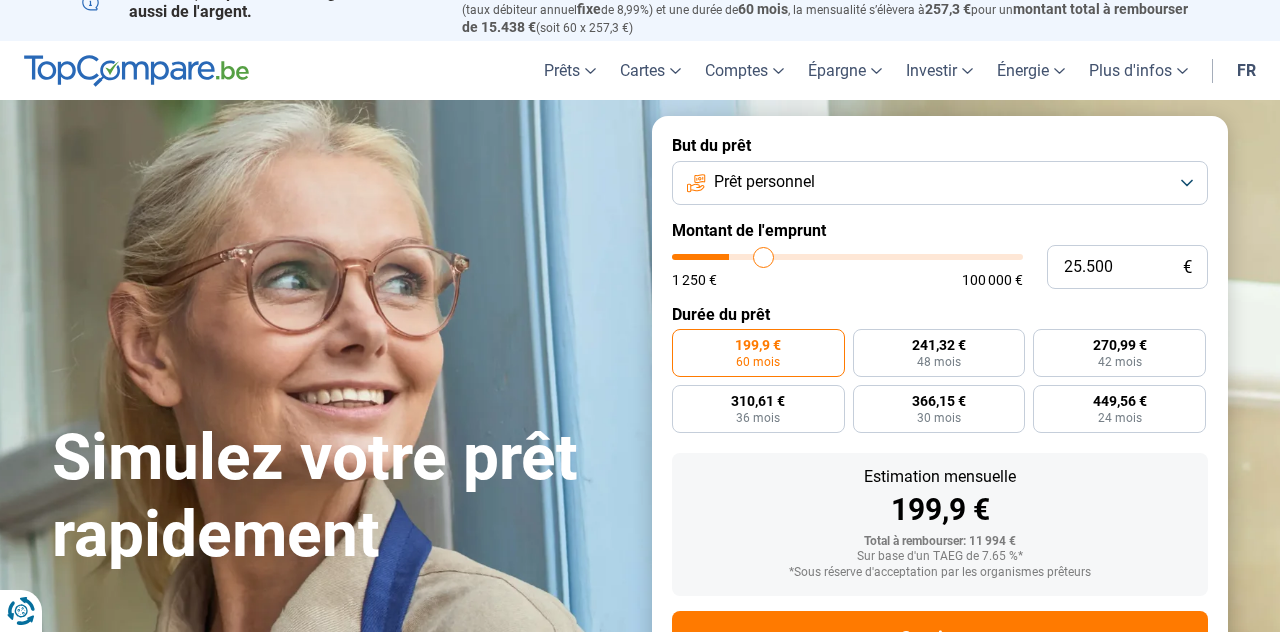type on "27.250" 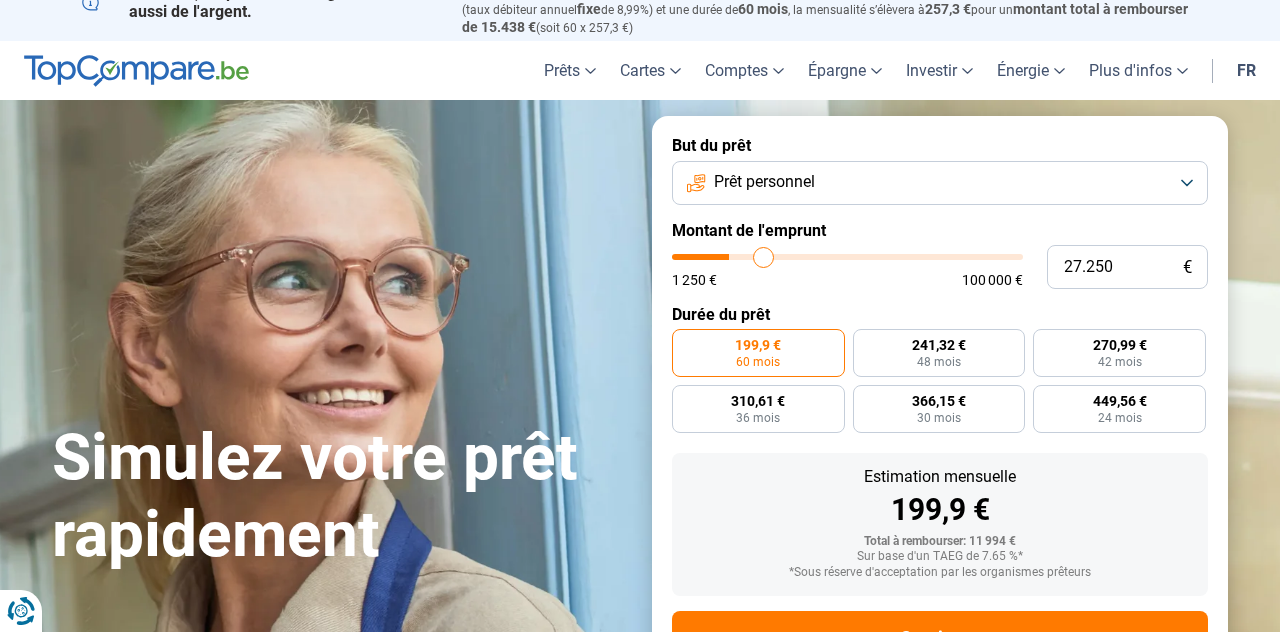 type on "27250" 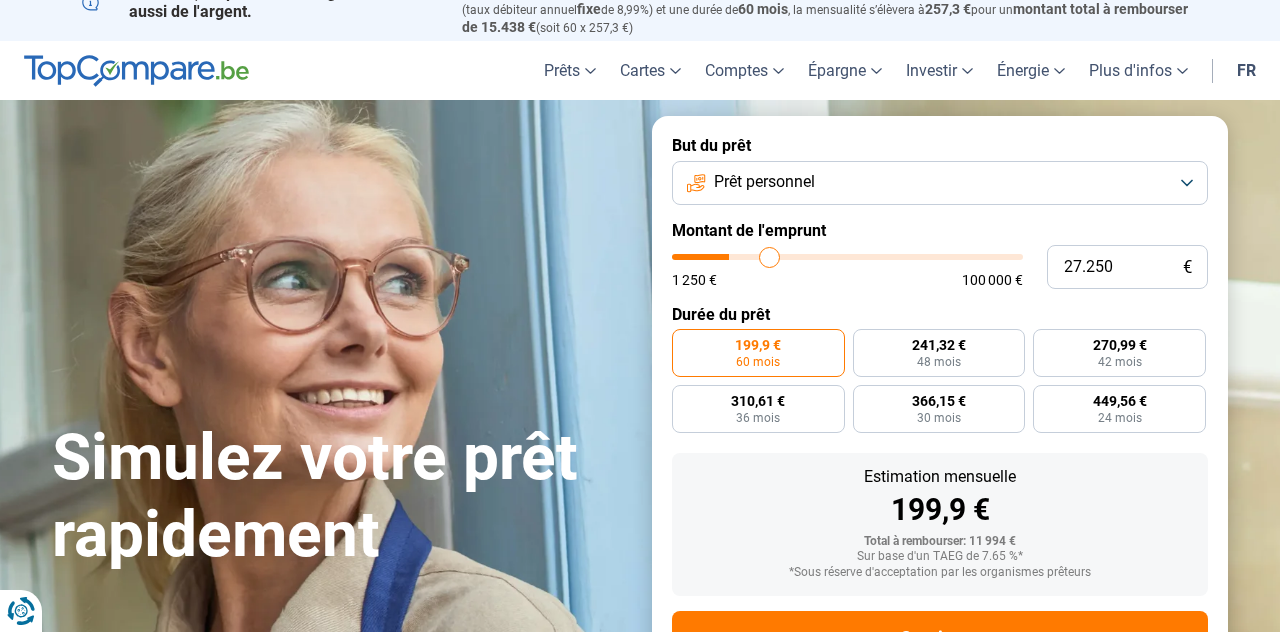 type on "28.250" 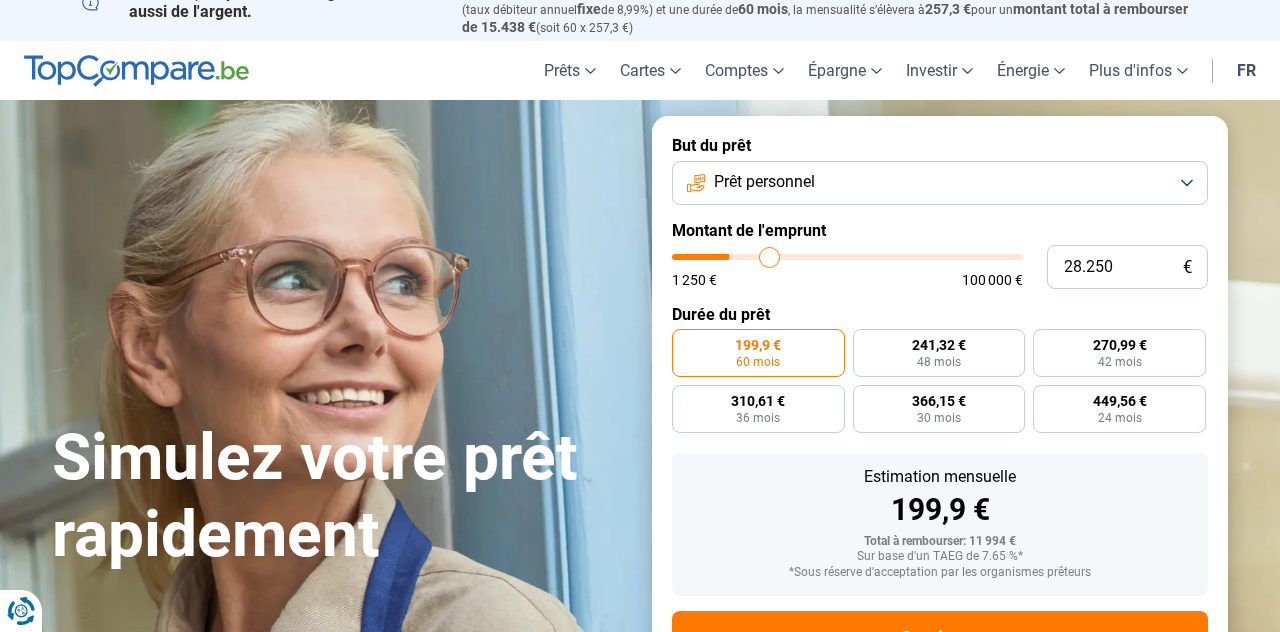type on "28250" 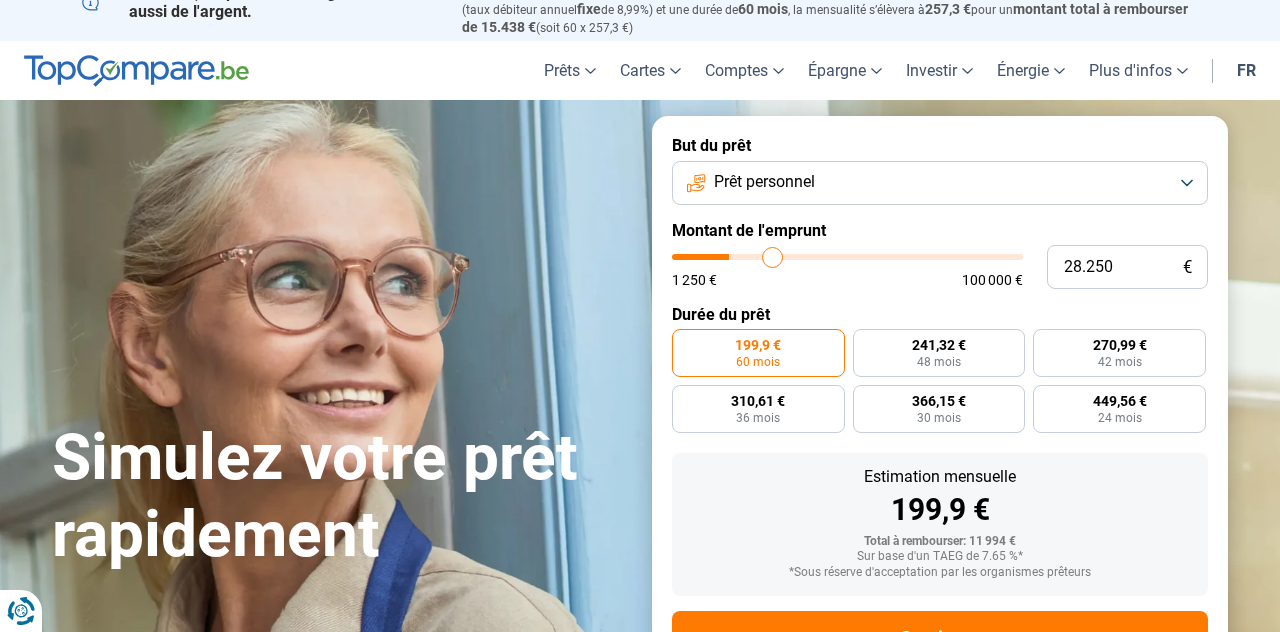 type on "29.000" 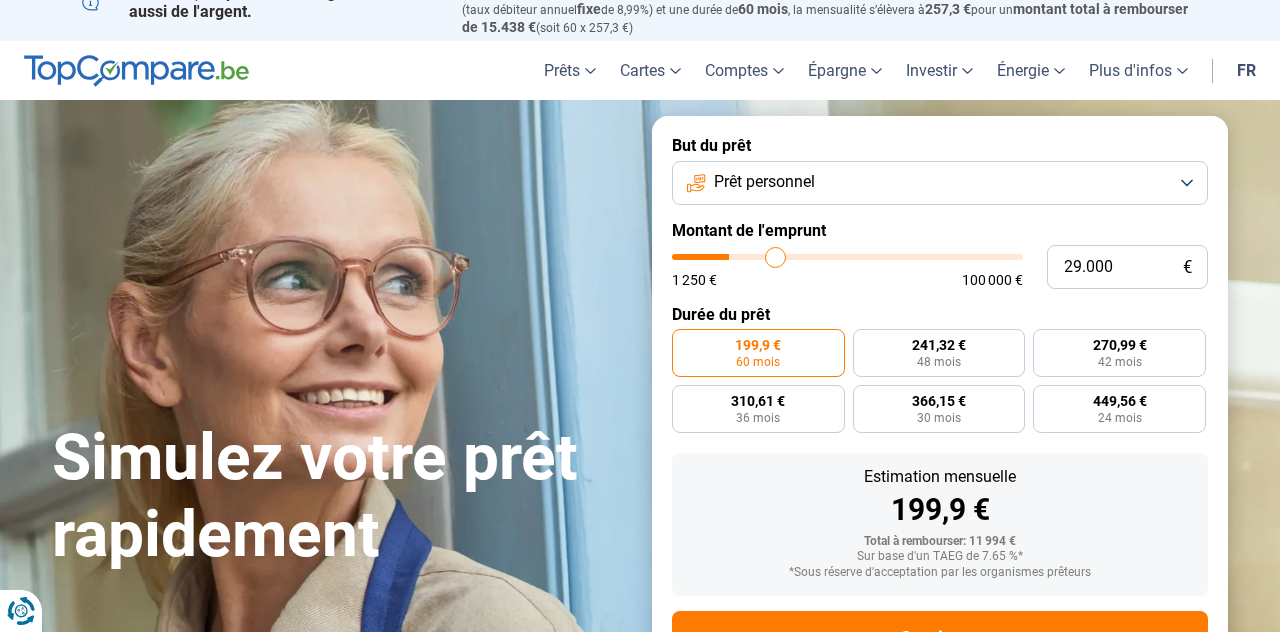 type on "29.500" 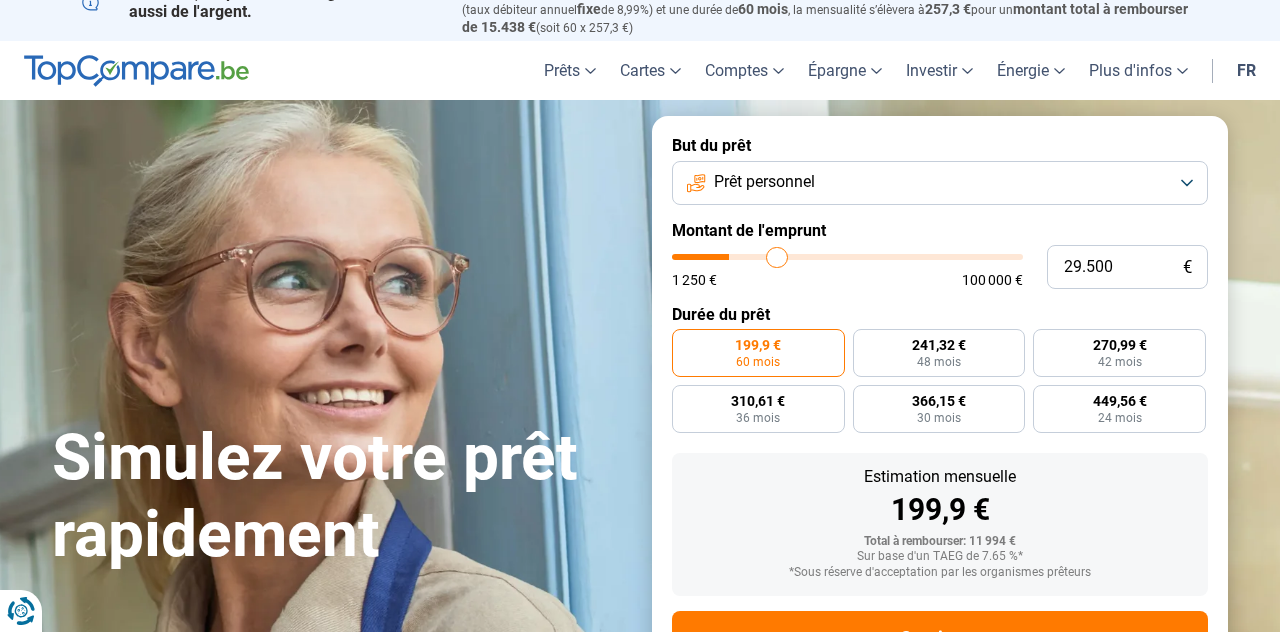 type on "30.250" 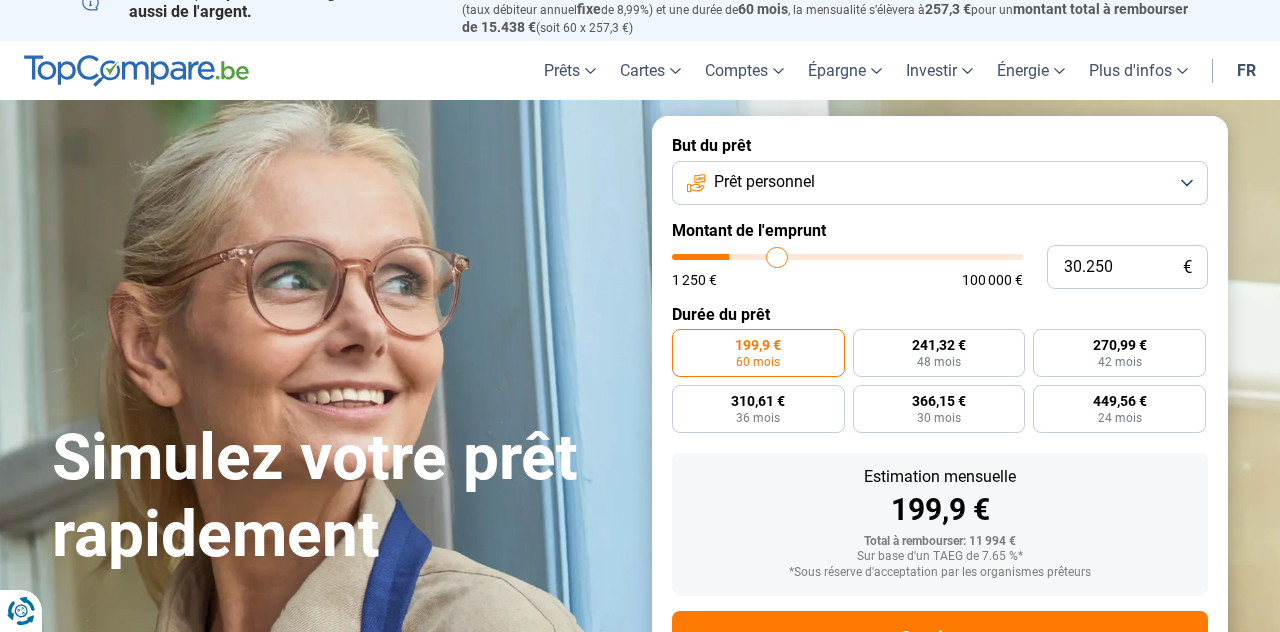 type on "30250" 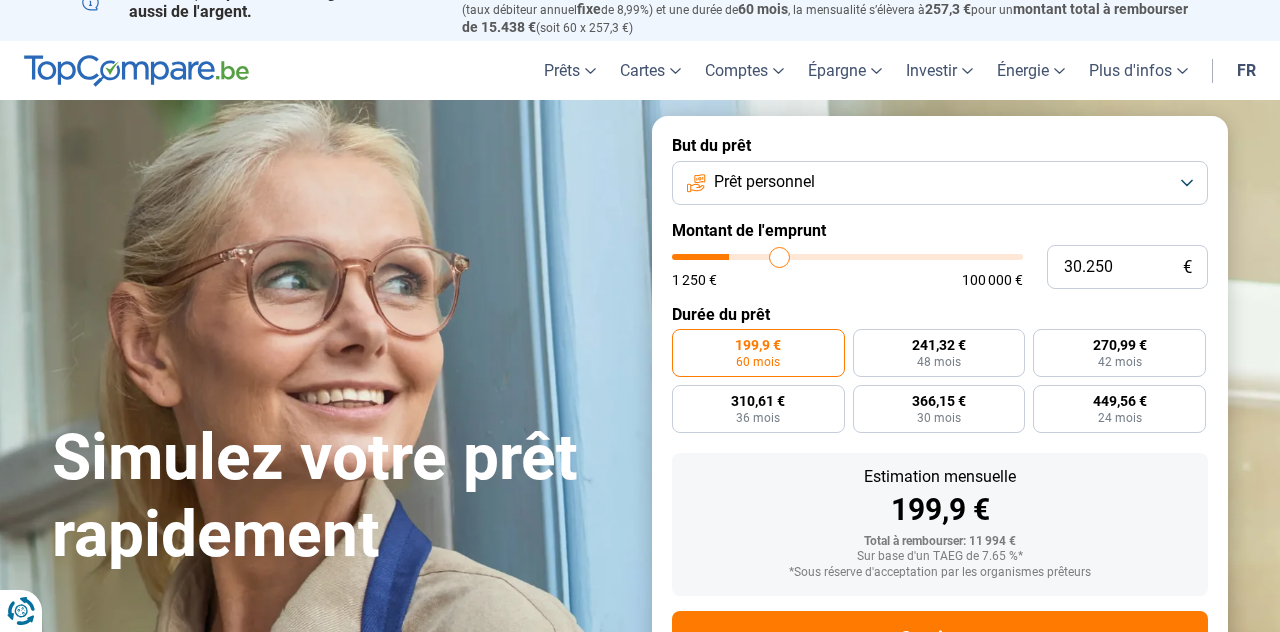type on "31.250" 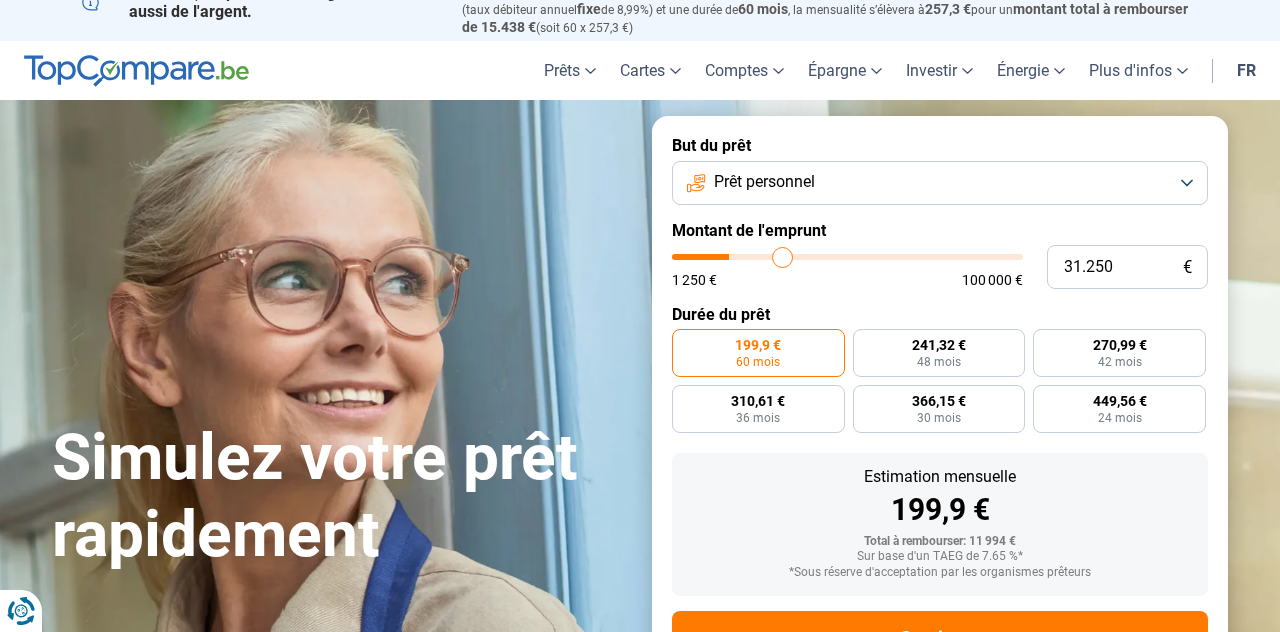 type on "32.000" 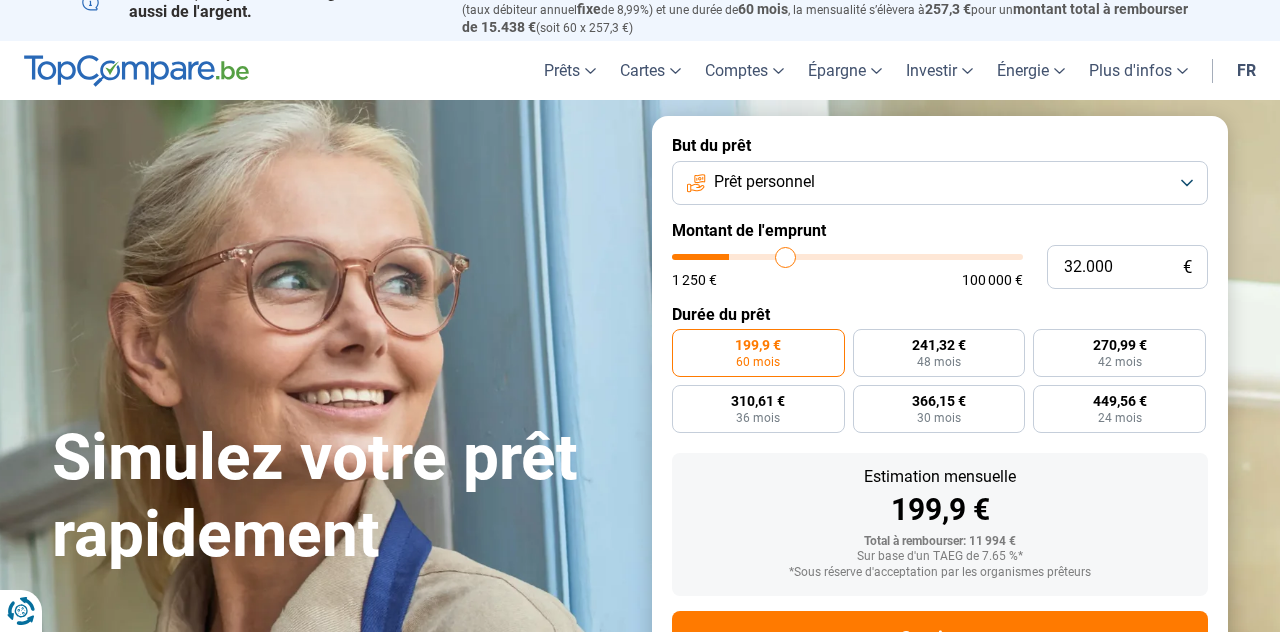 type on "32.500" 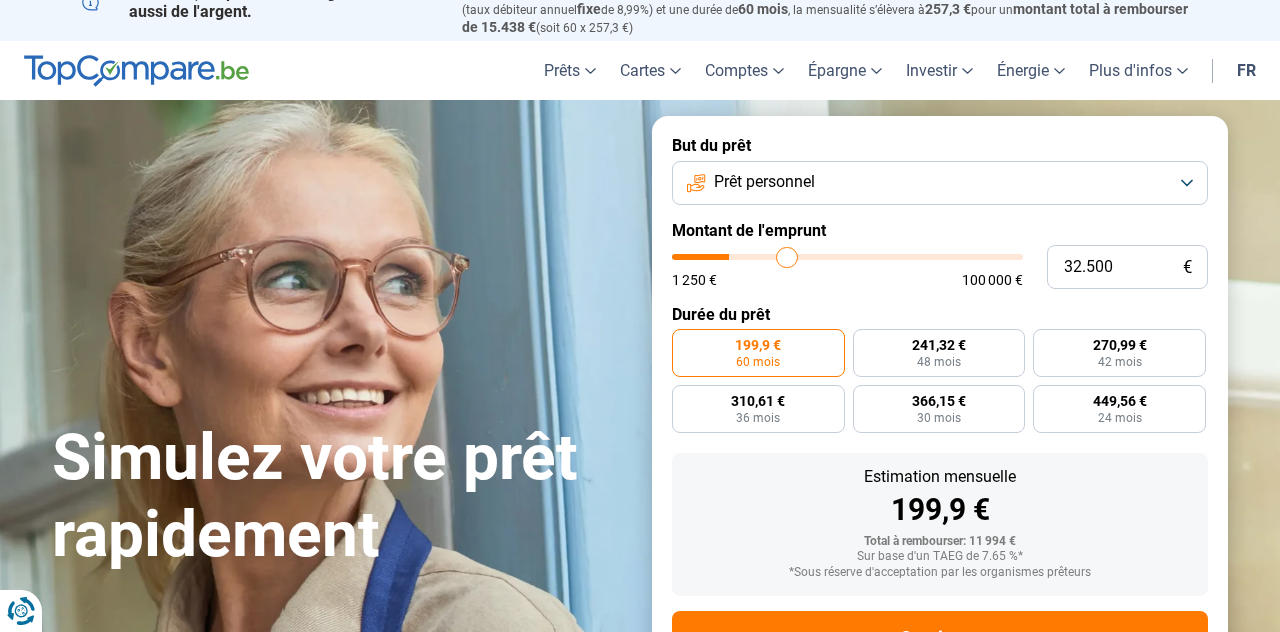 type on "33.750" 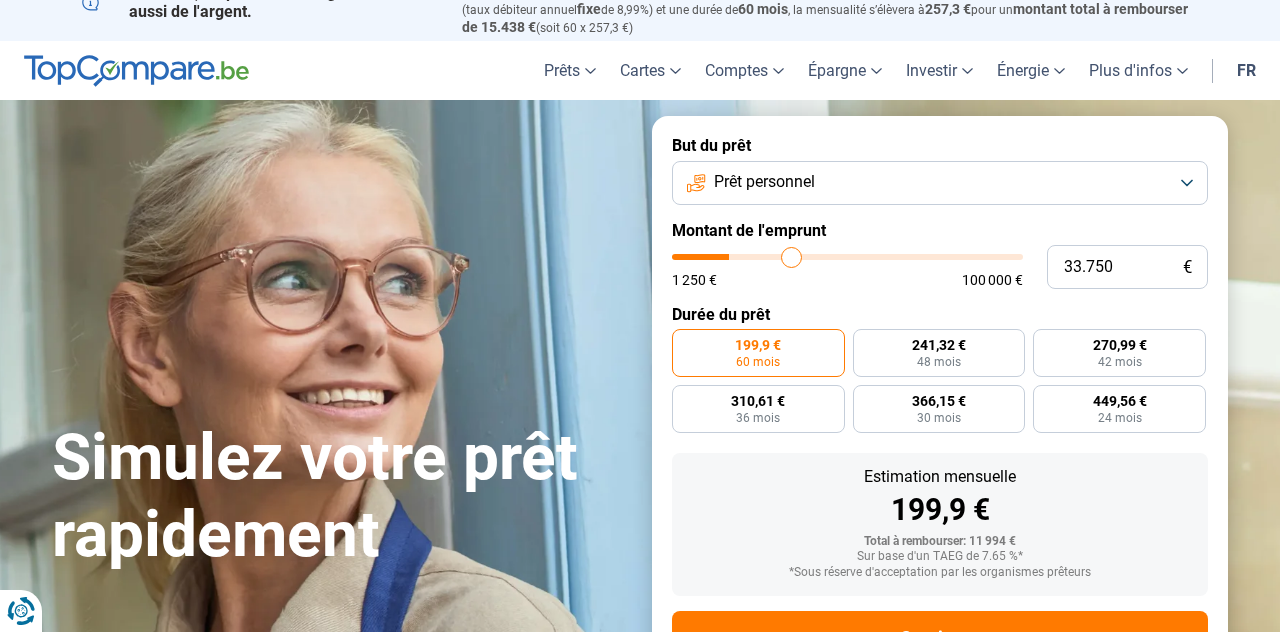 type on "34.750" 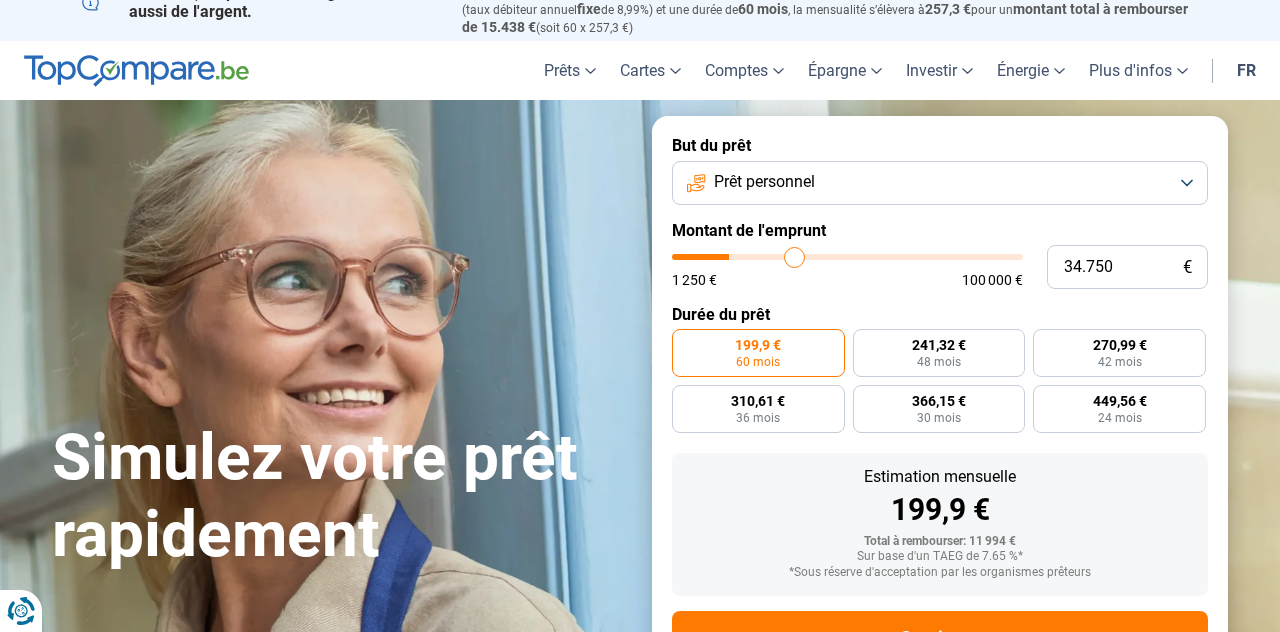 type on "35.500" 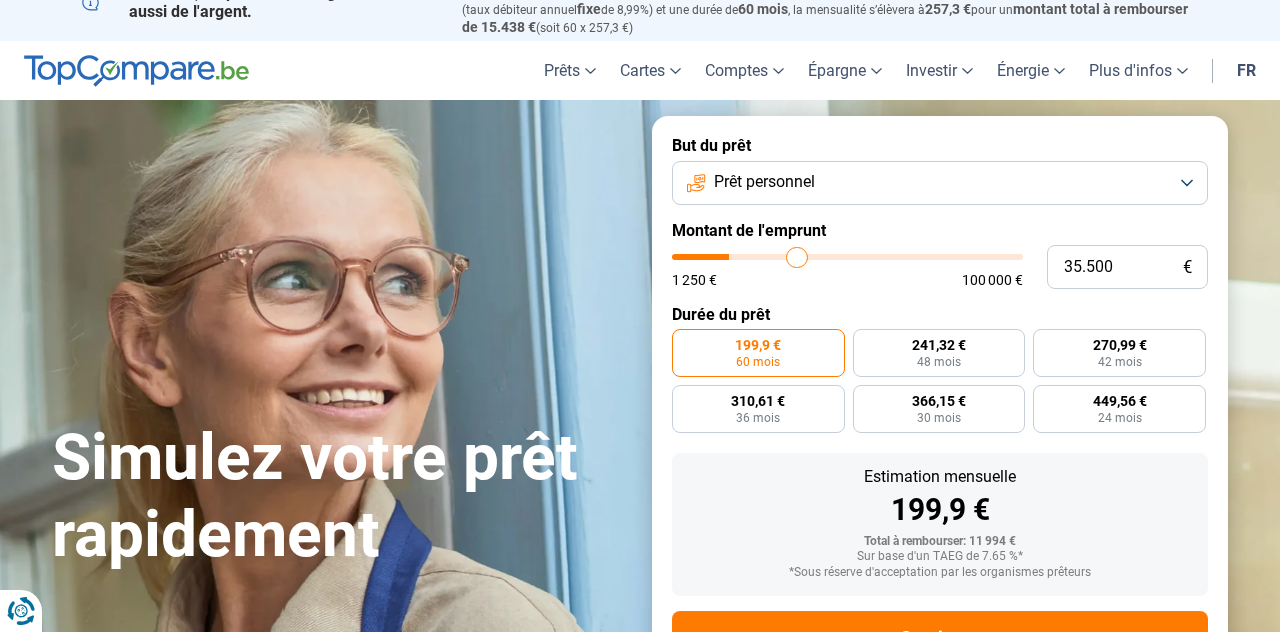 type on "36.500" 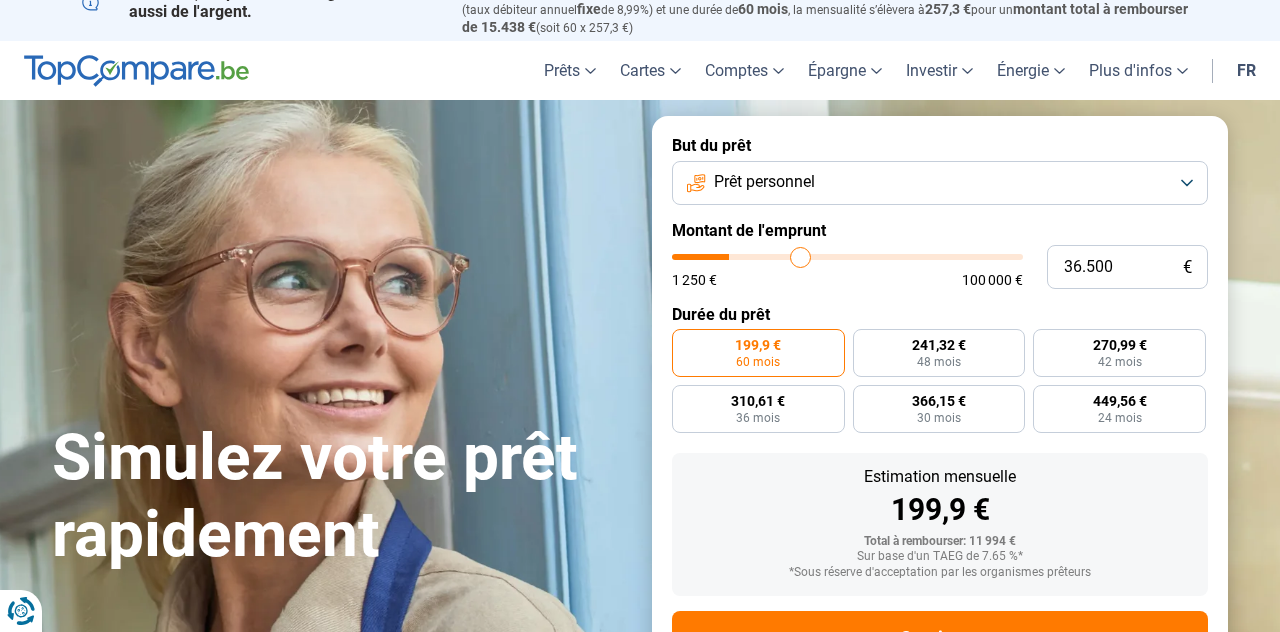 type on "37.250" 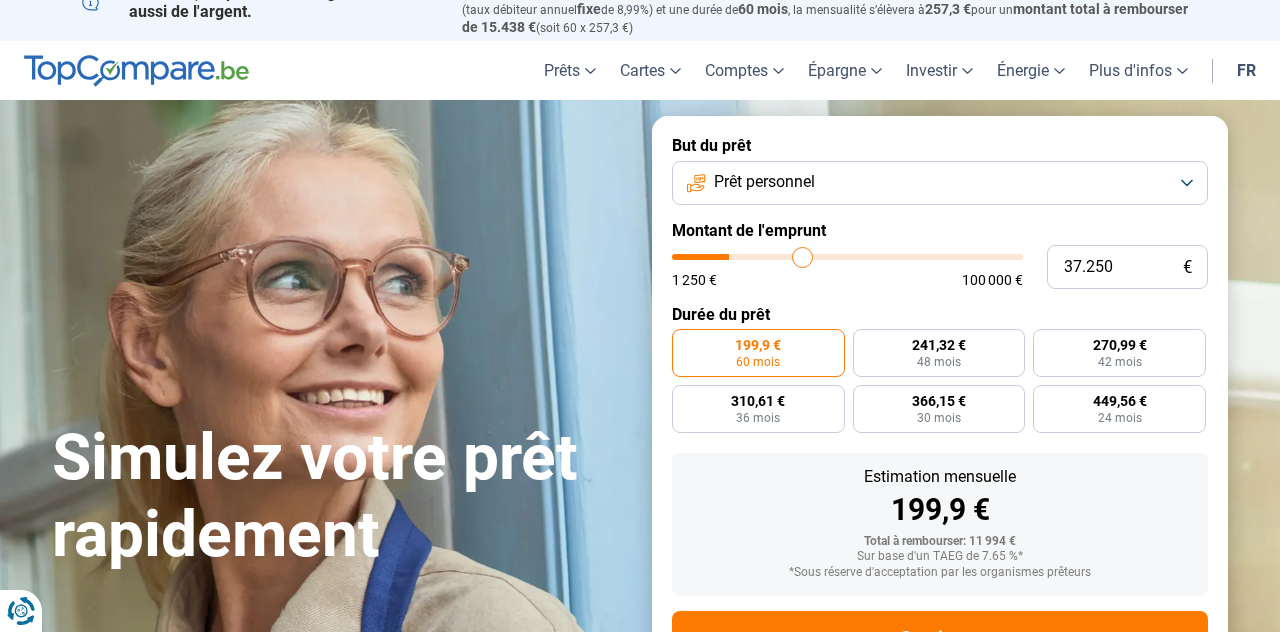 type on "37.750" 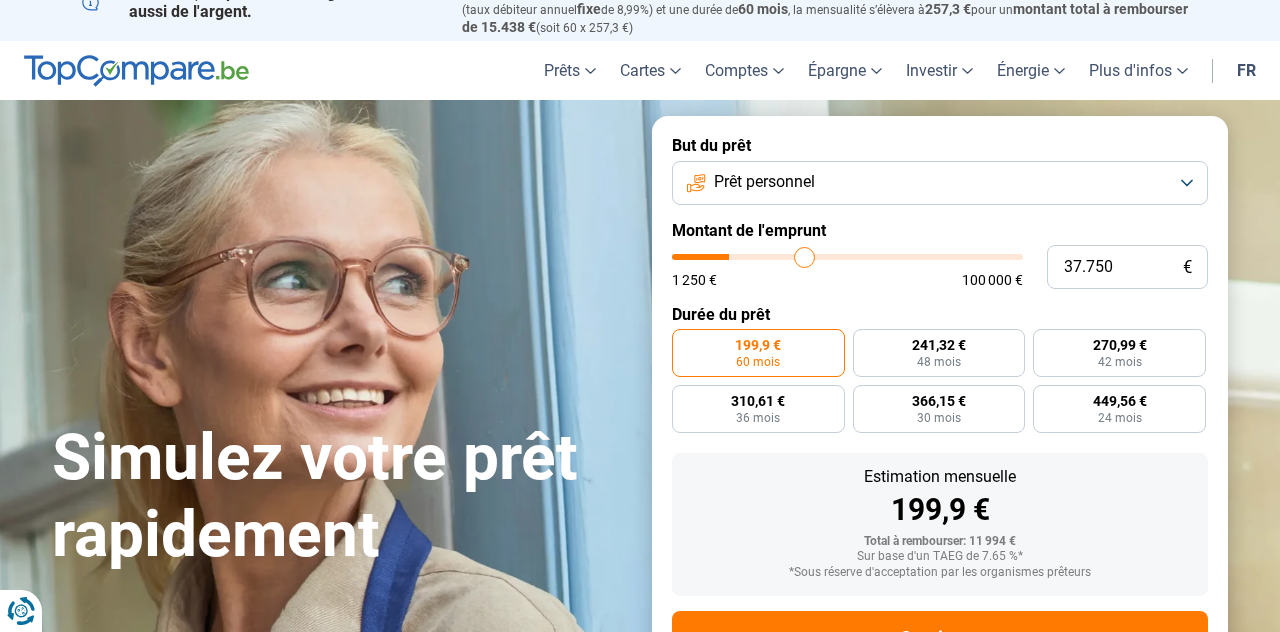 type on "38.500" 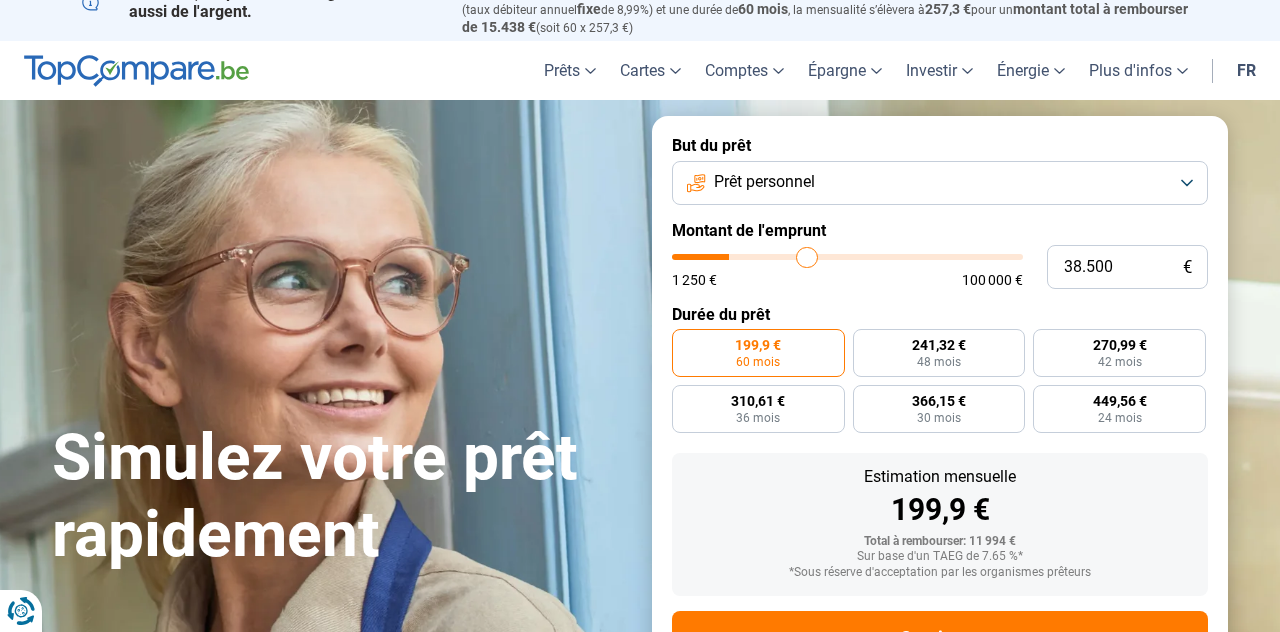 type on "39.000" 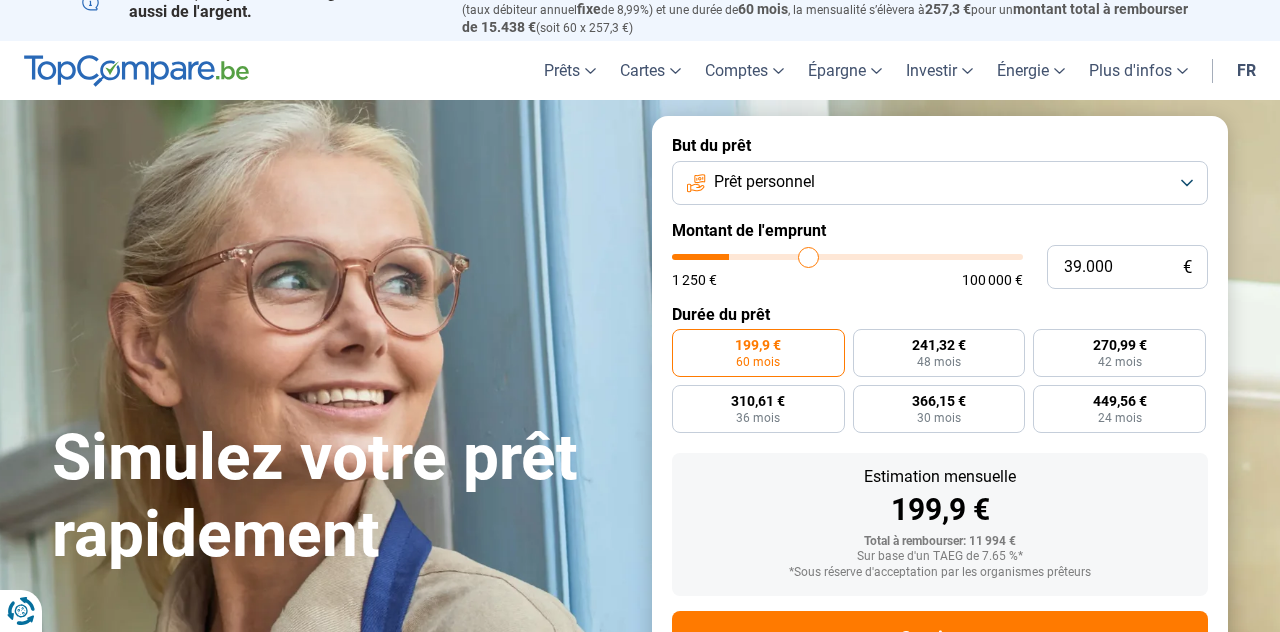 type on "39.250" 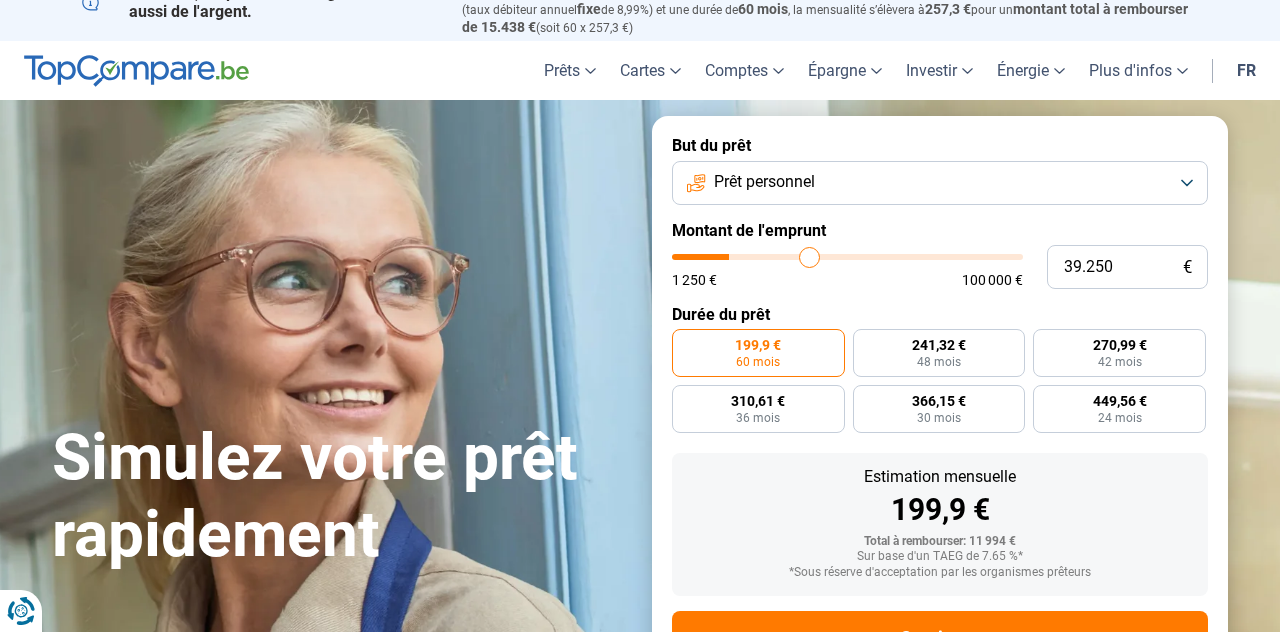 type on "40.000" 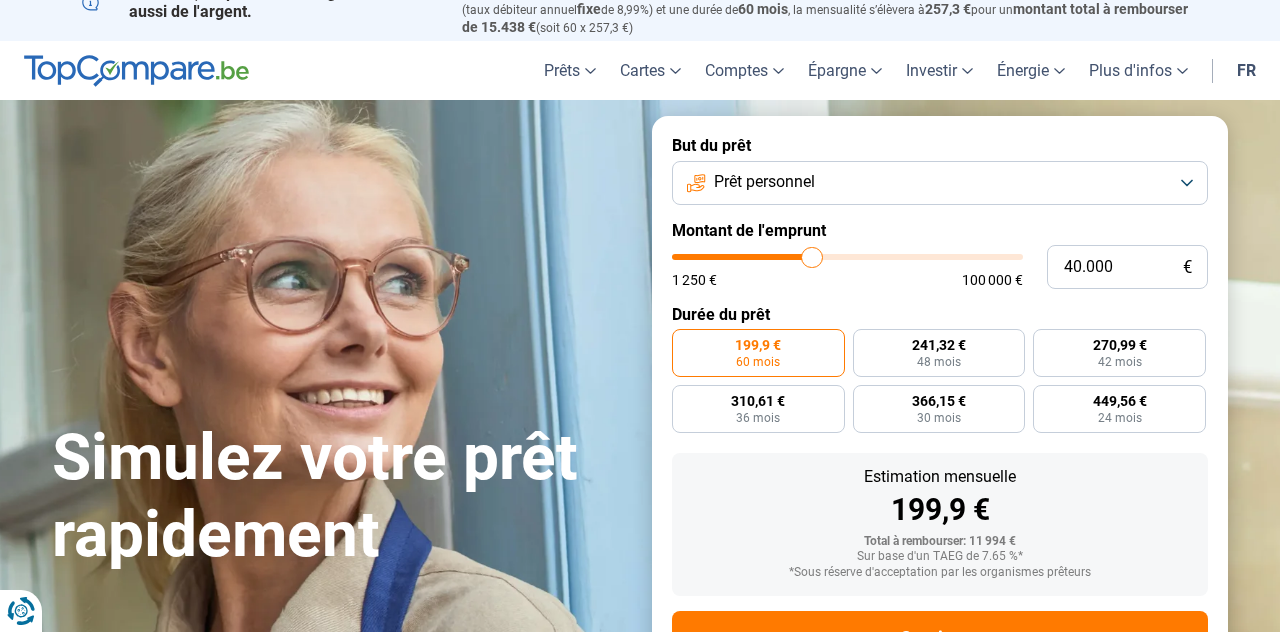 type on "40.250" 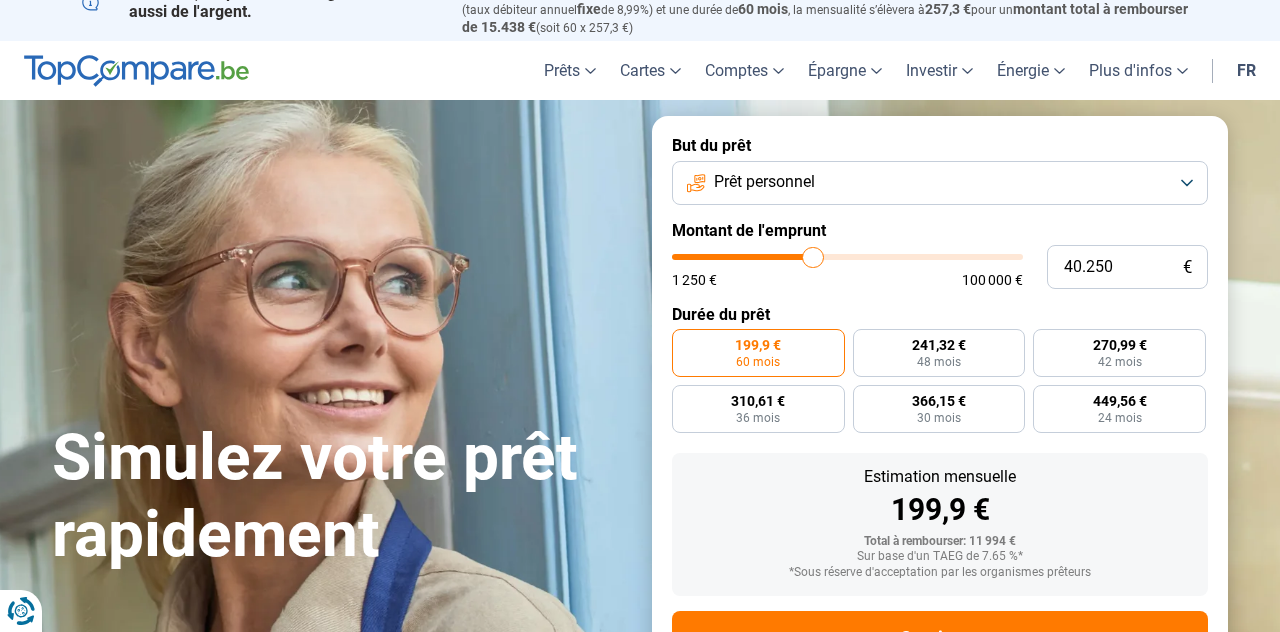 type on "40.750" 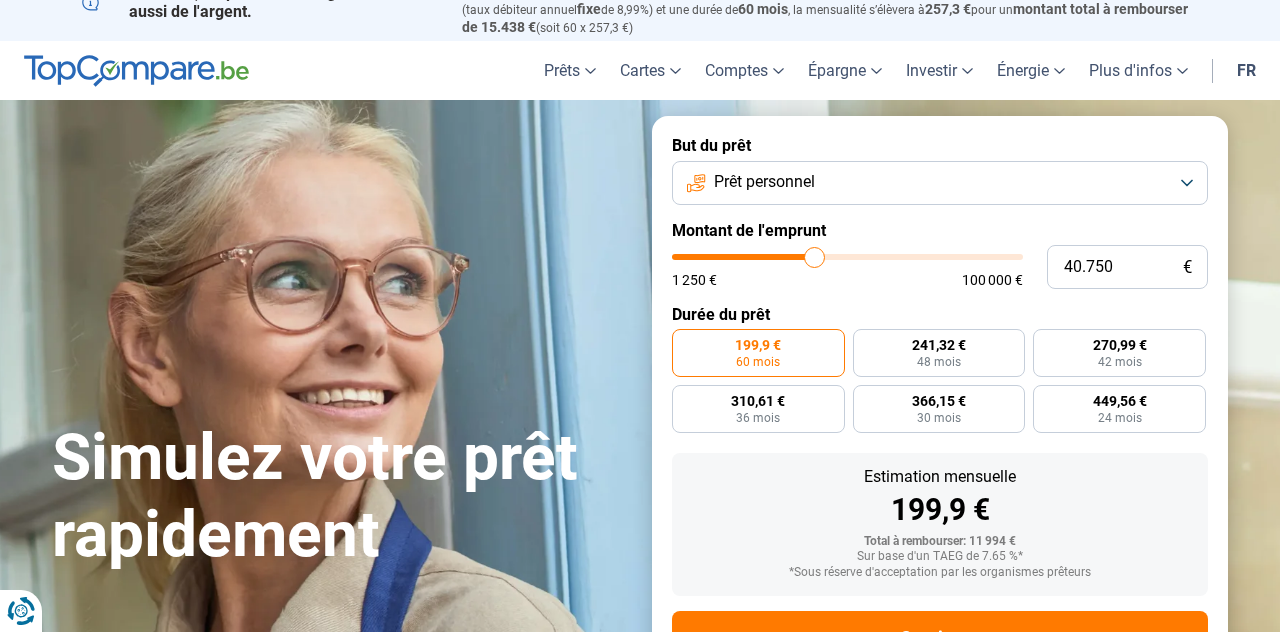 type on "41.250" 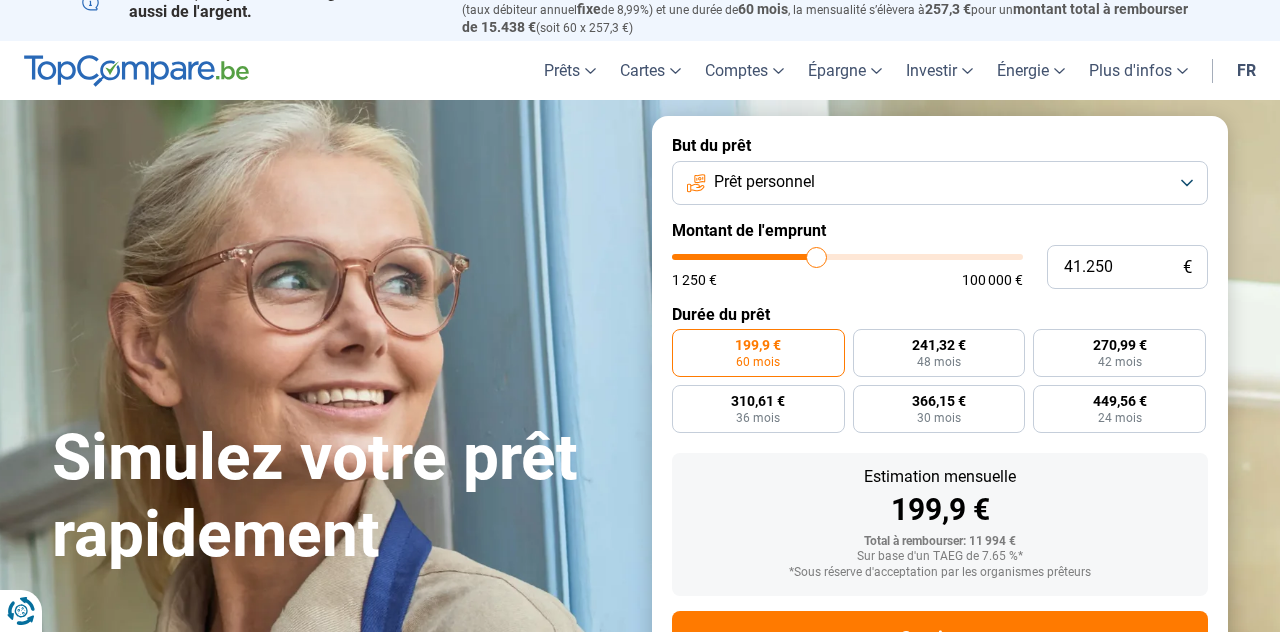 type on "41.750" 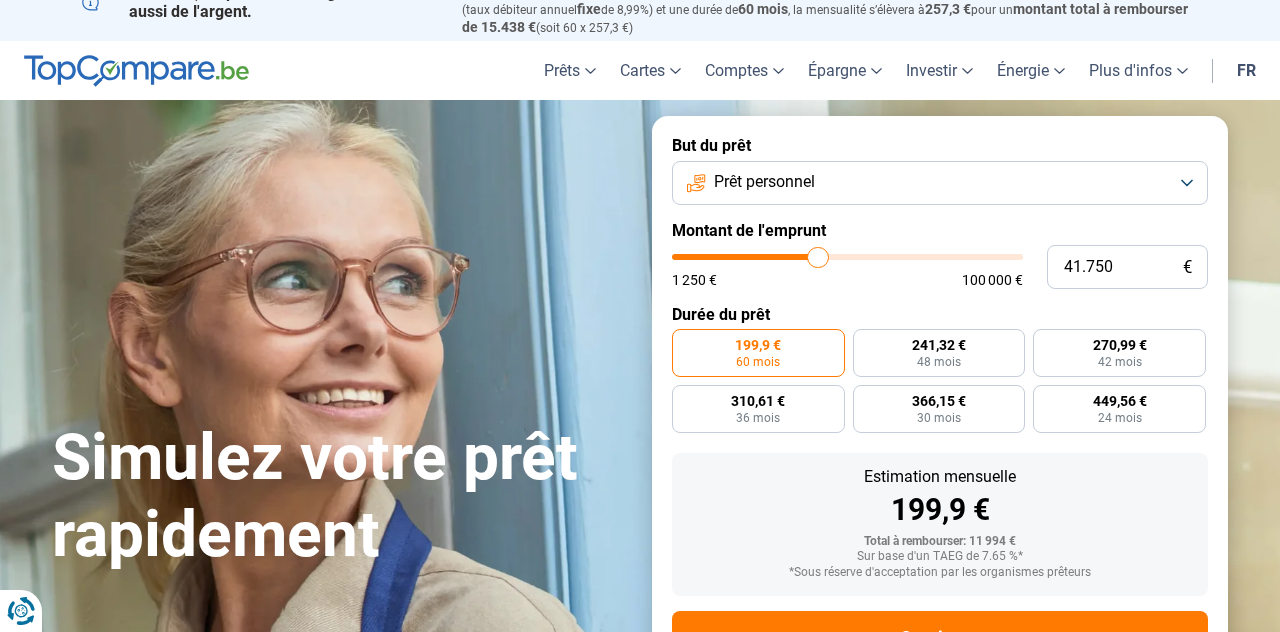 type on "42.500" 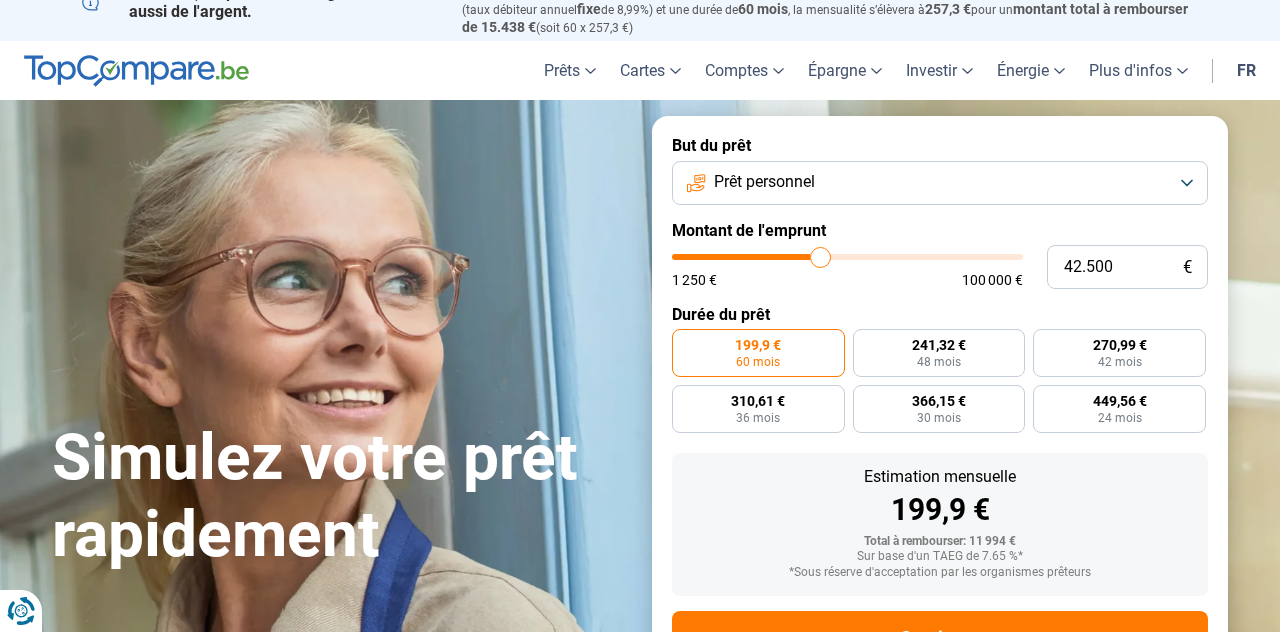 type on "43.000" 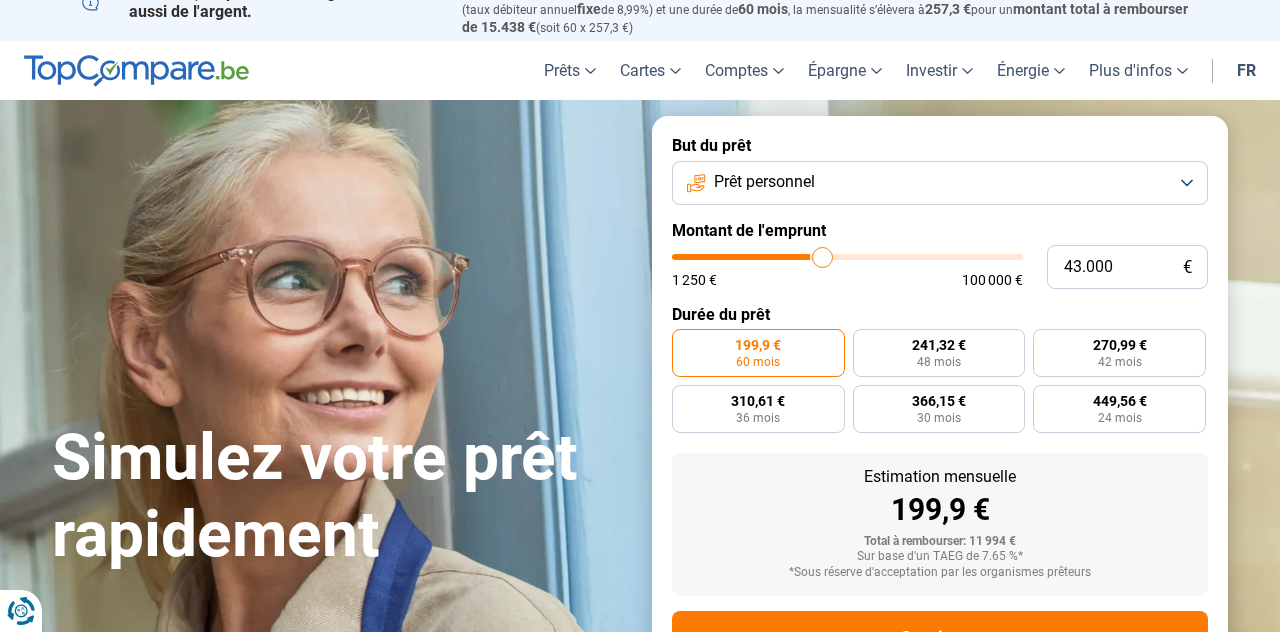 type on "43.250" 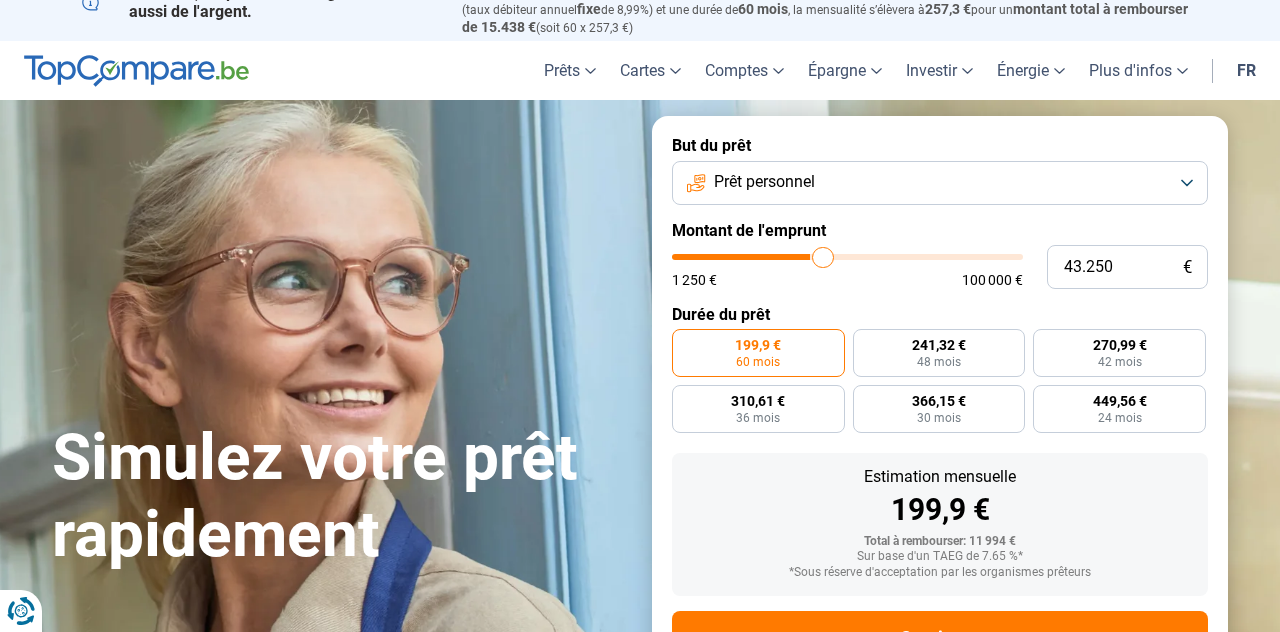 type on "44.250" 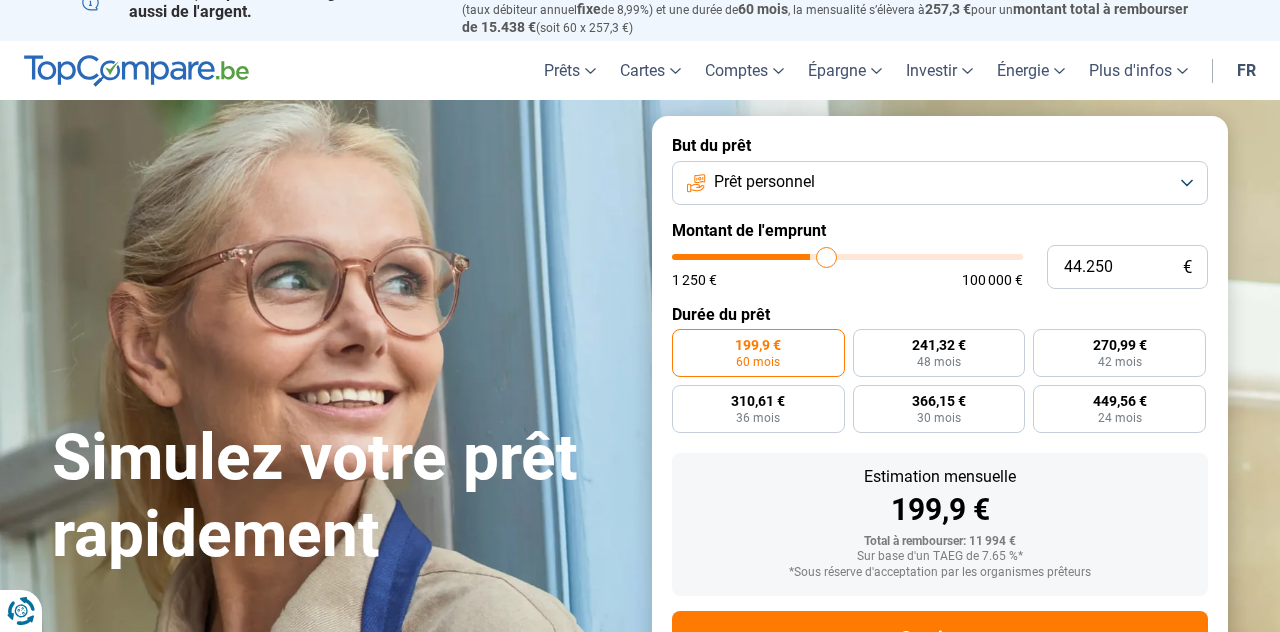 type on "44.750" 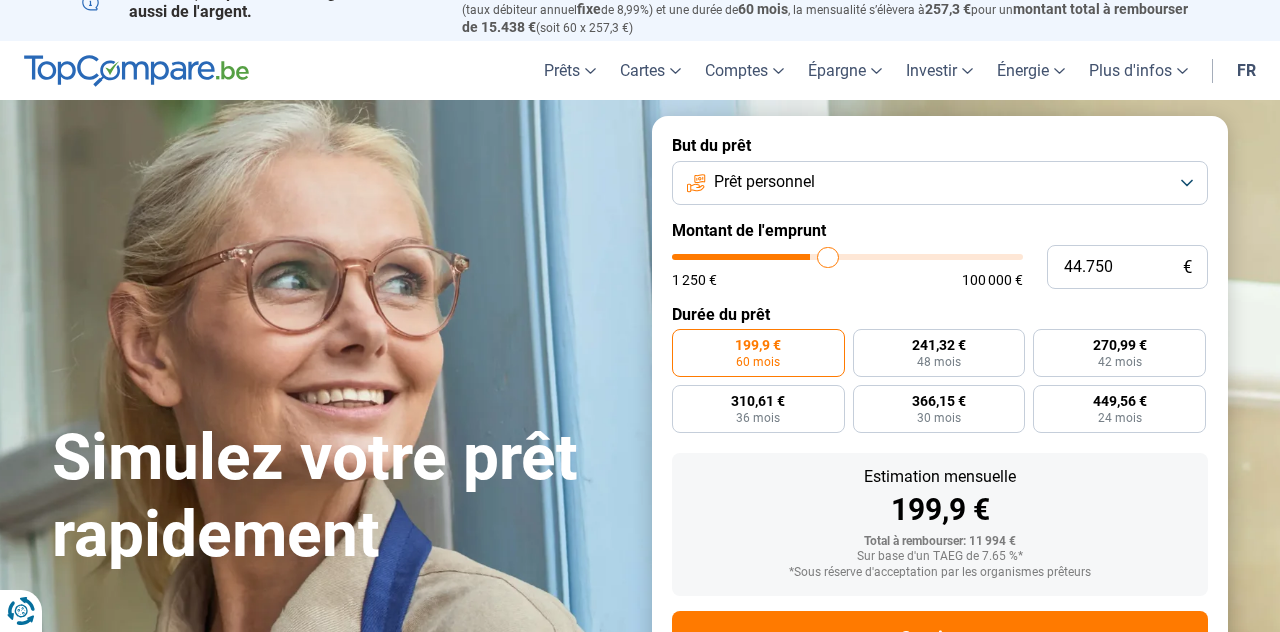 type on "45.000" 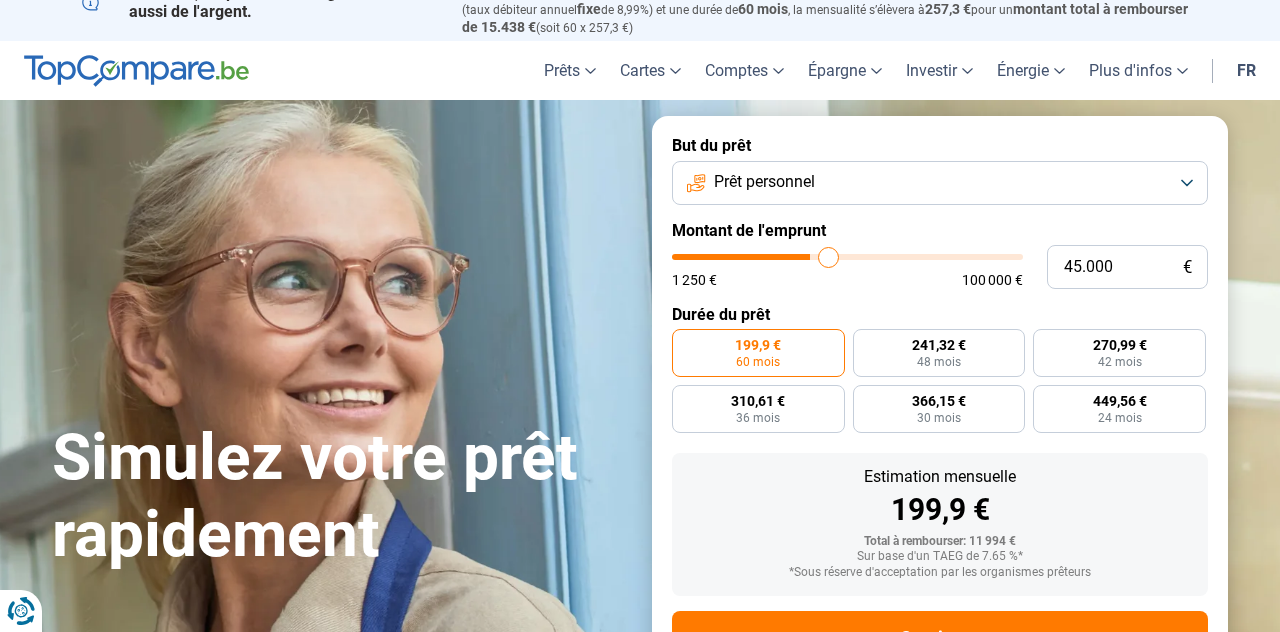 type on "45.500" 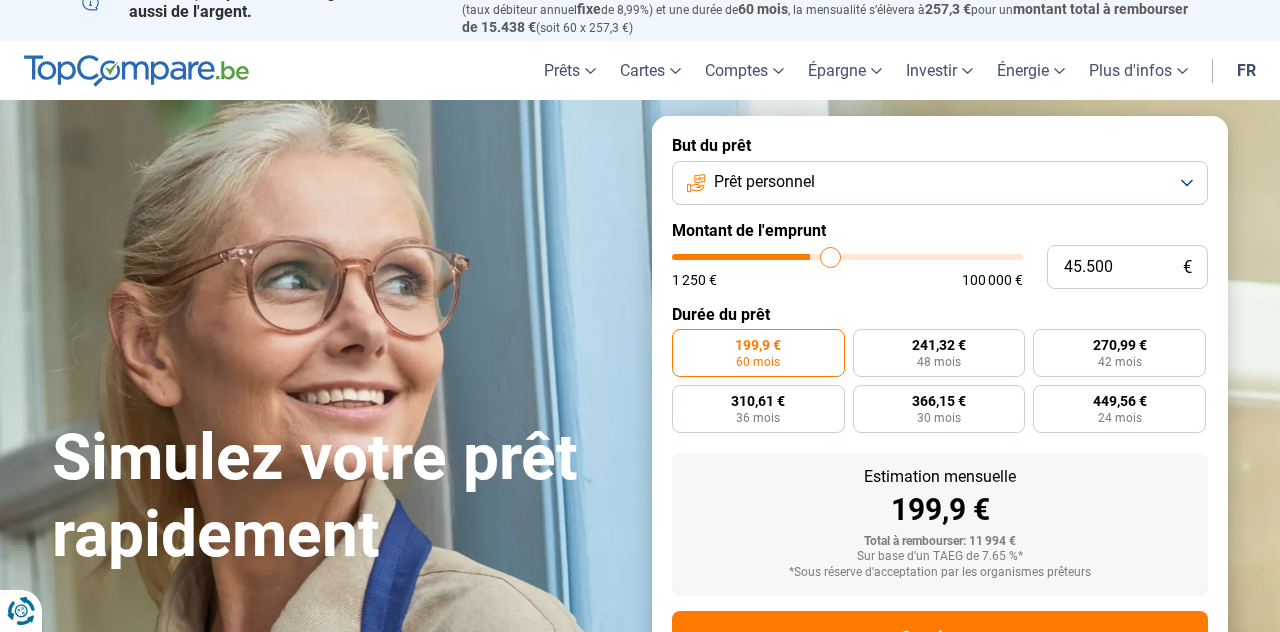 type on "46.250" 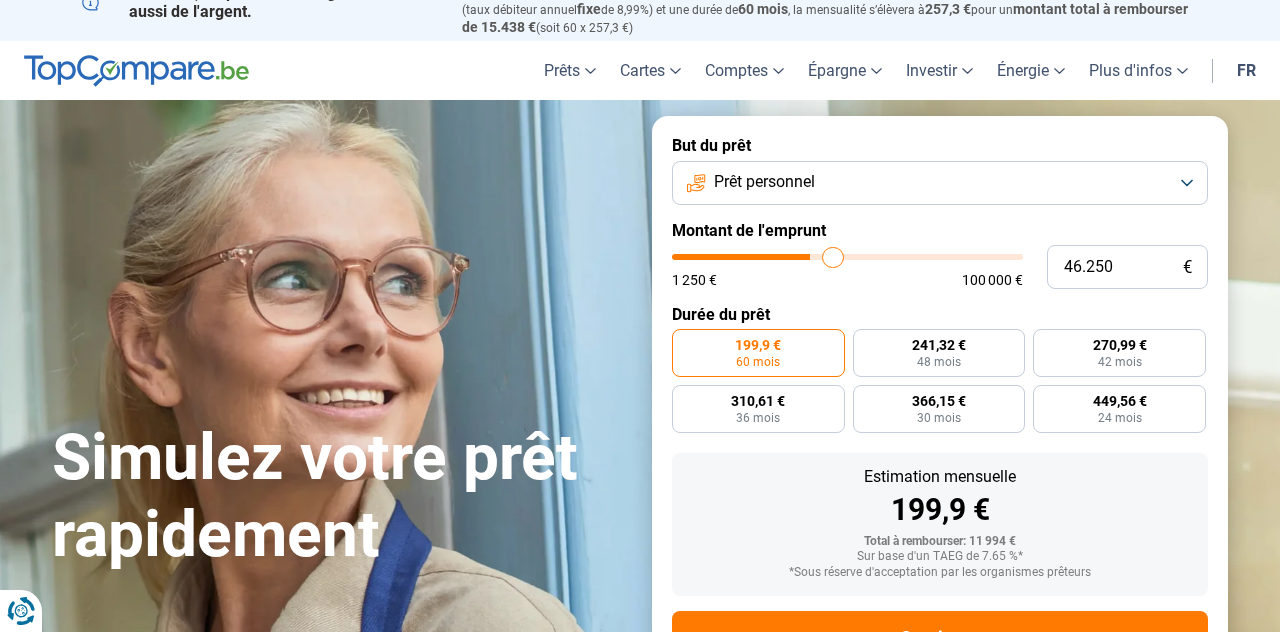 type on "46.500" 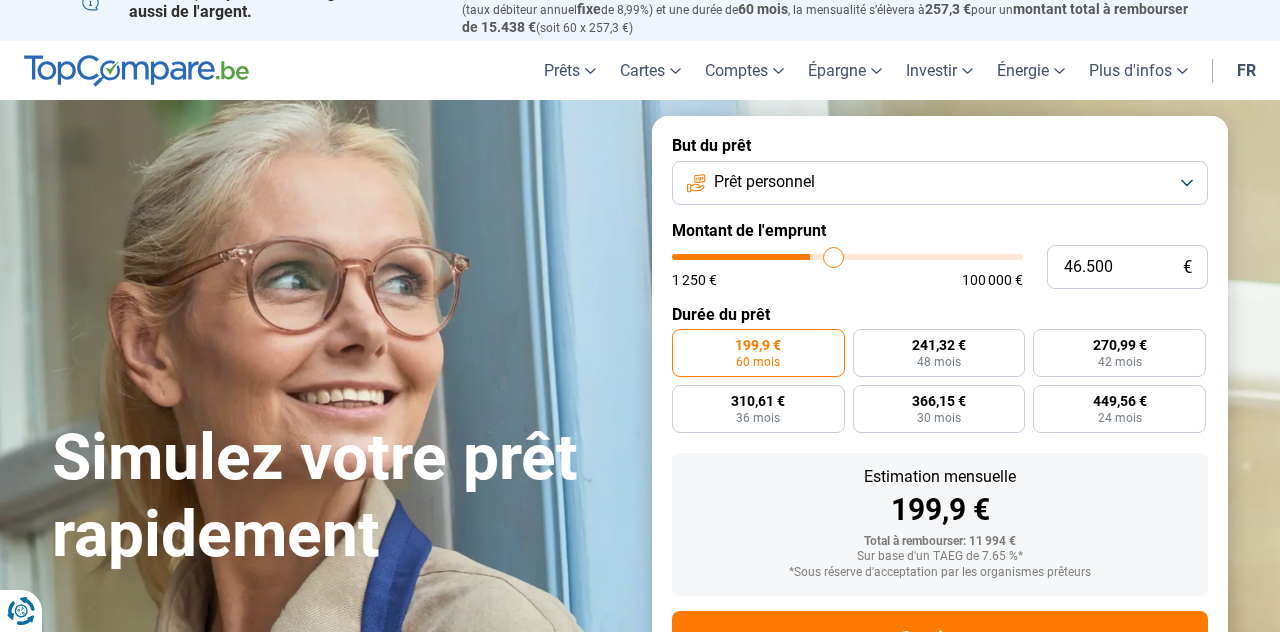 type on "47.000" 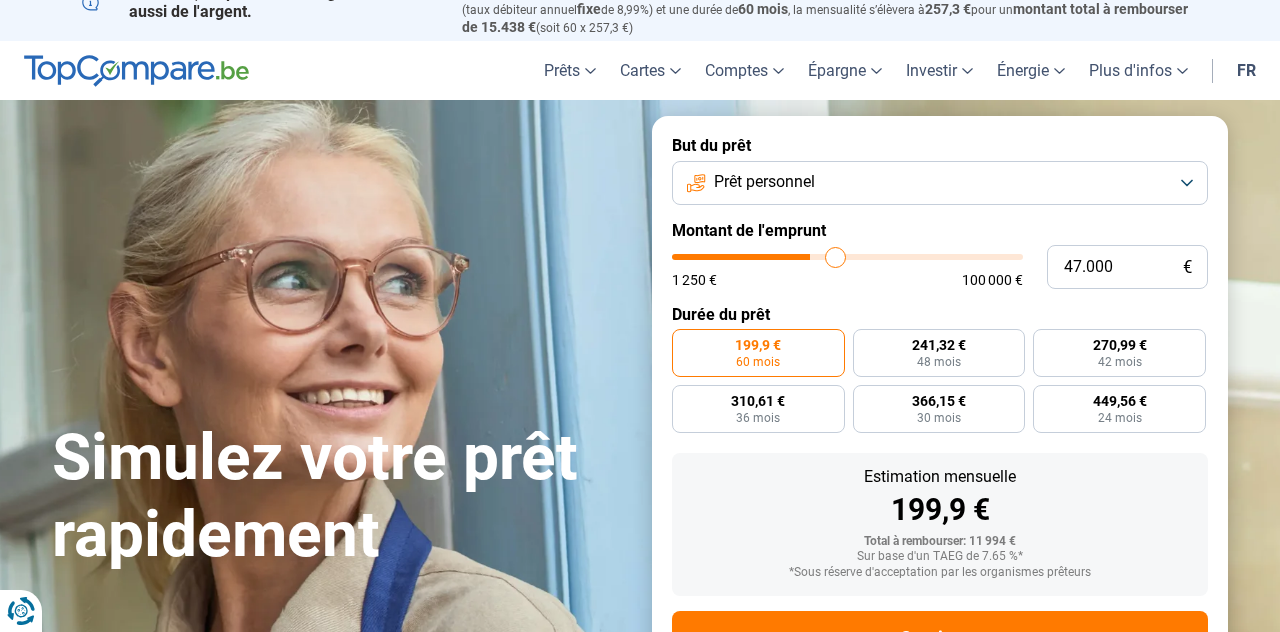 type on "47.250" 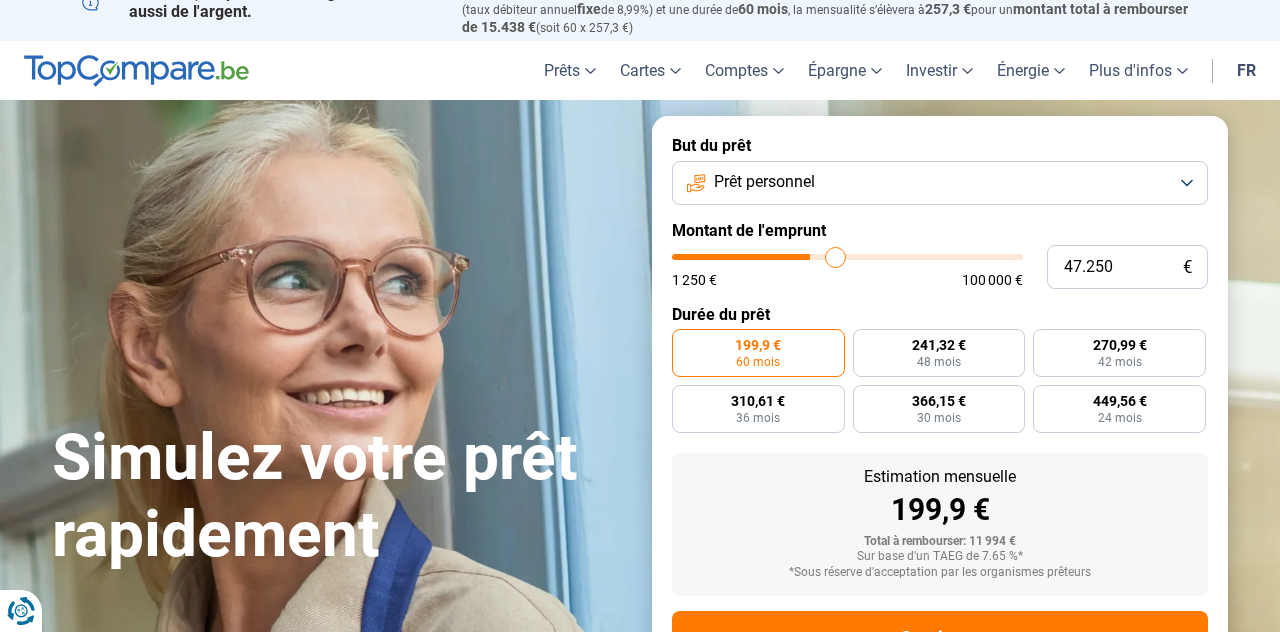 type on "47250" 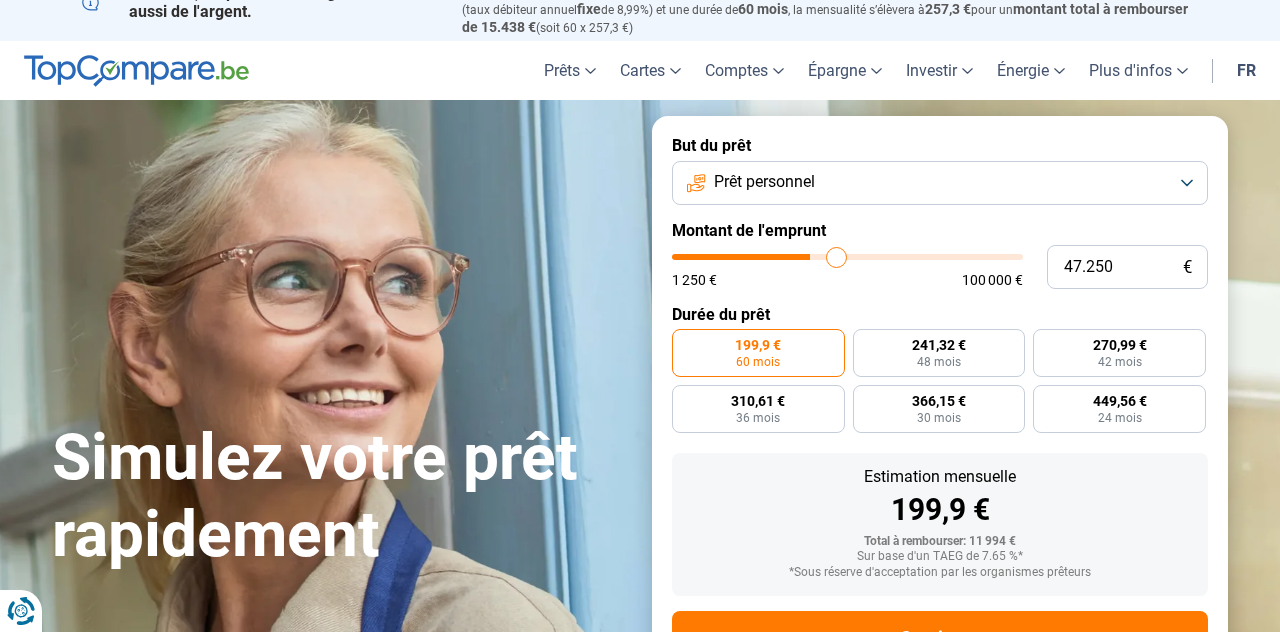 type on "47.750" 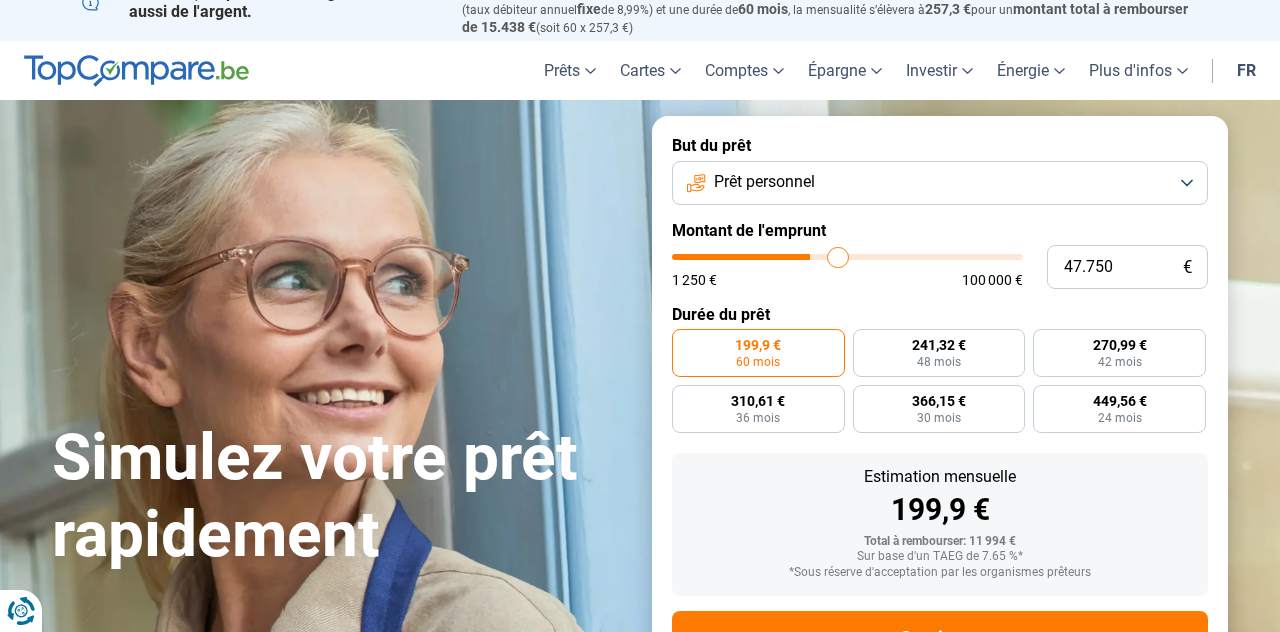 type on "48.250" 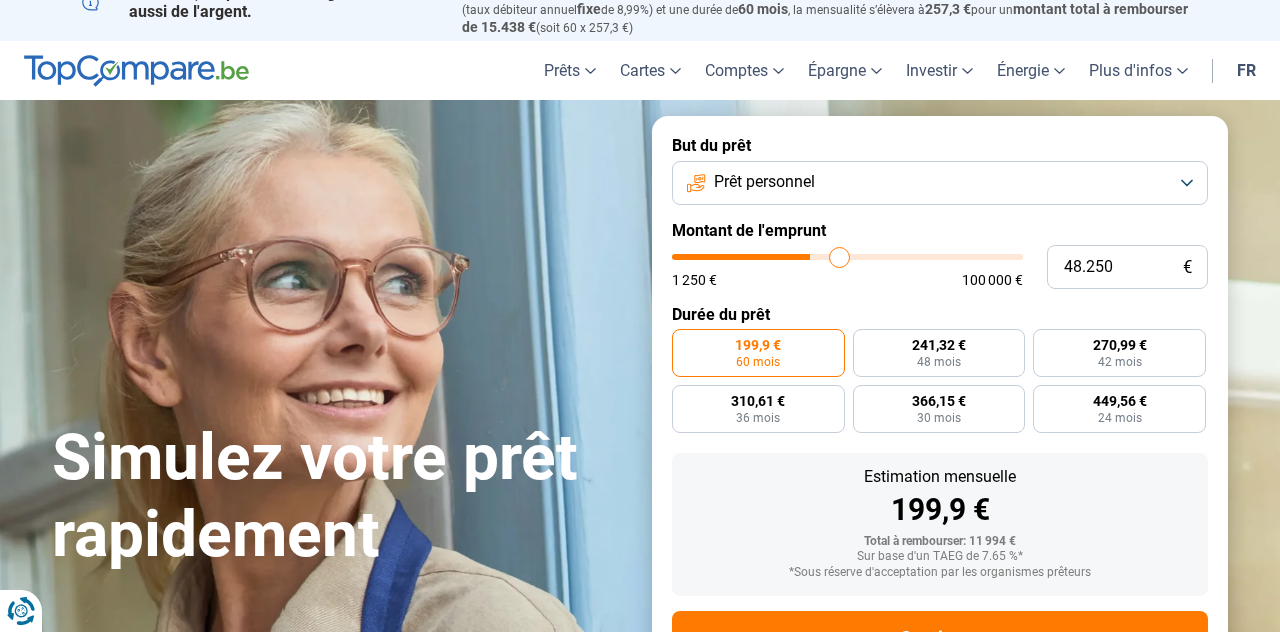 type on "48.750" 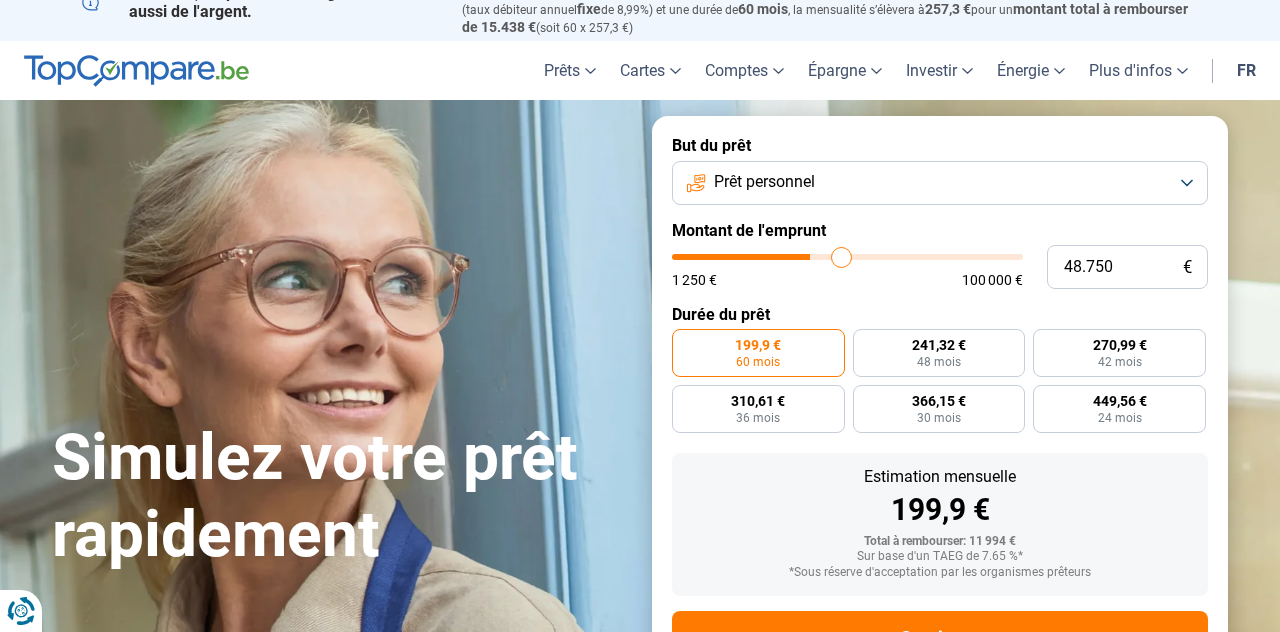 type on "49.250" 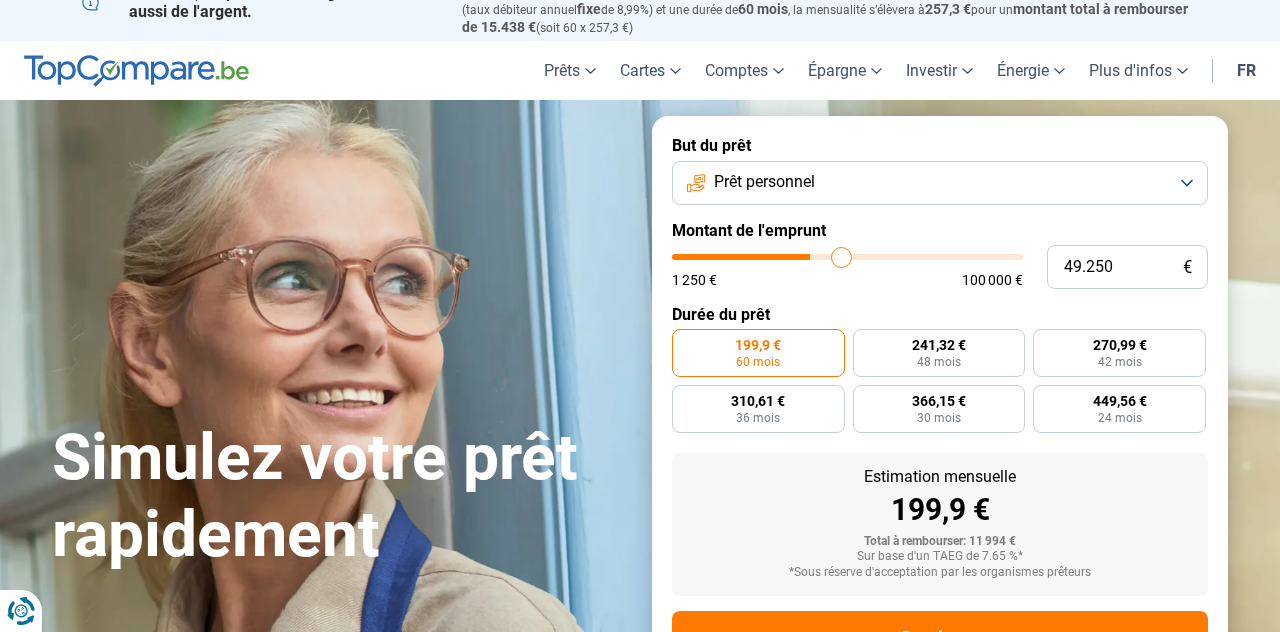 type on "49250" 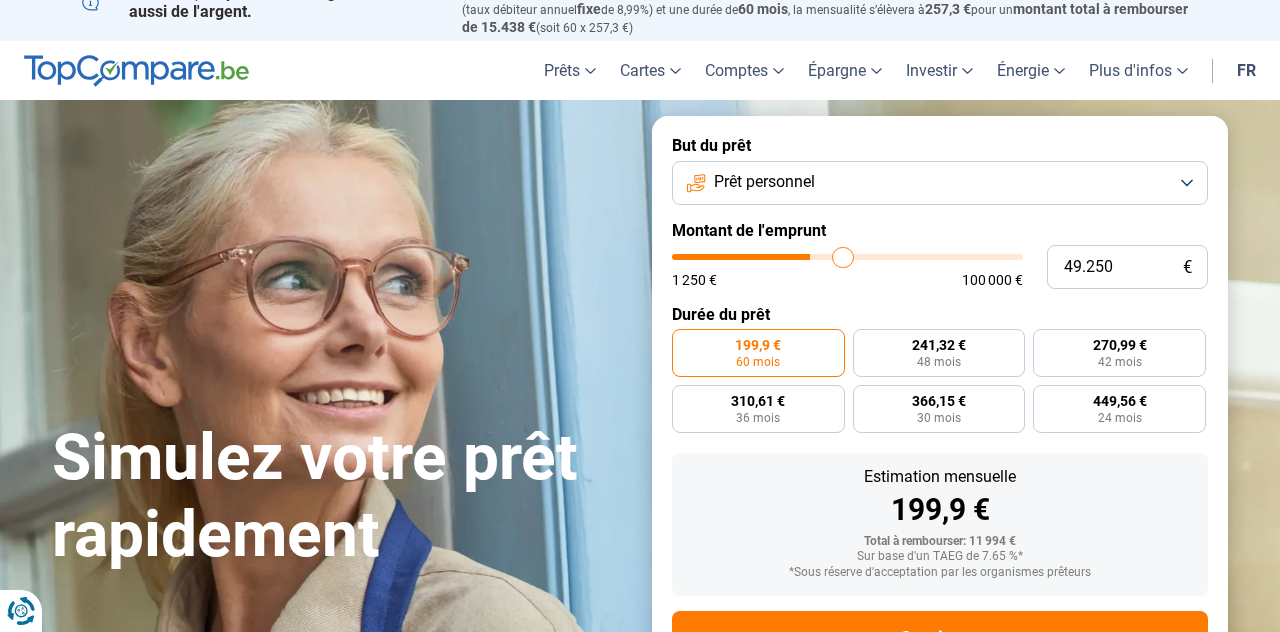 type on "49.500" 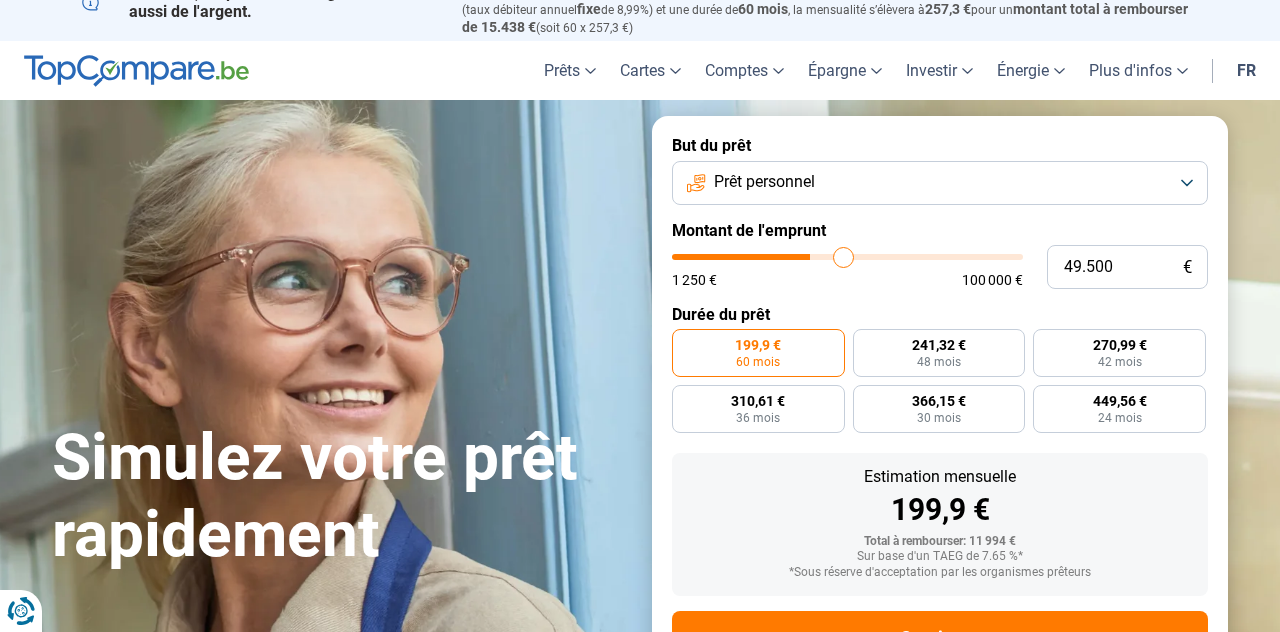 type on "50.000" 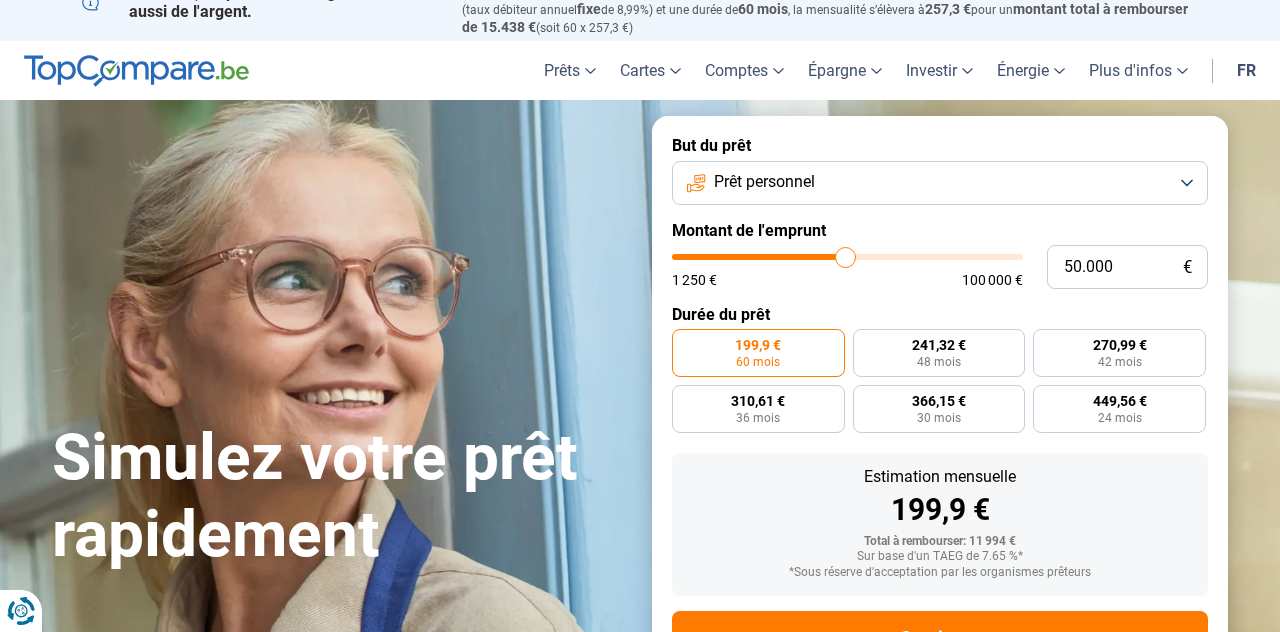 type on "50.500" 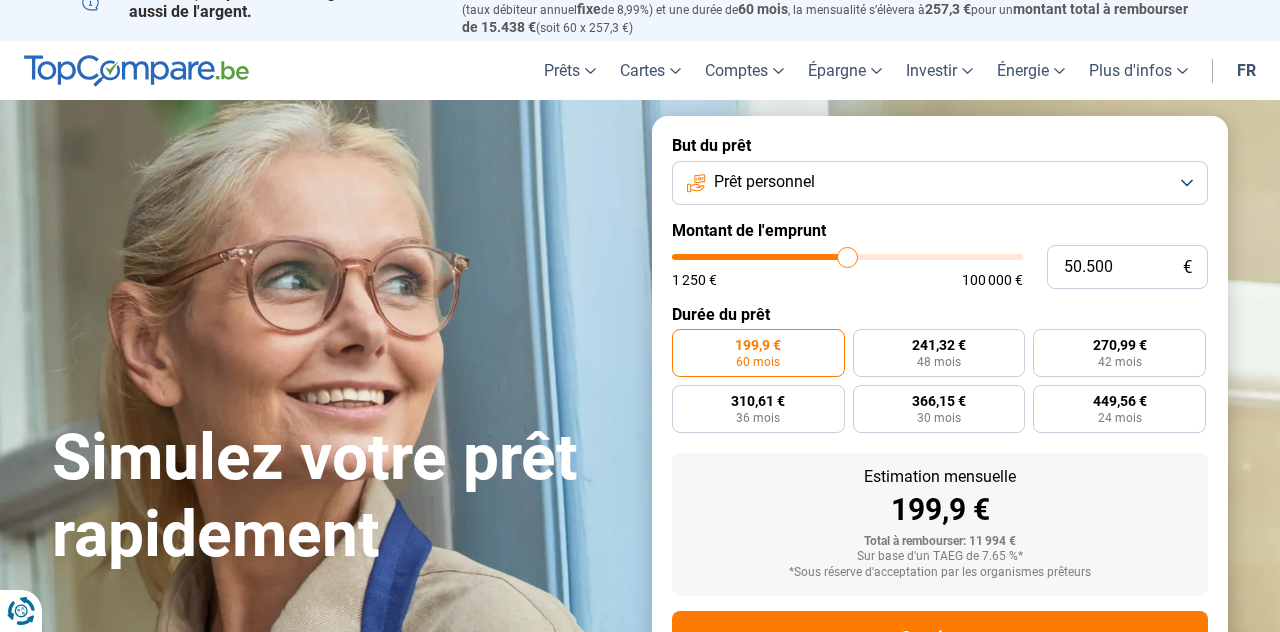 type on "51.000" 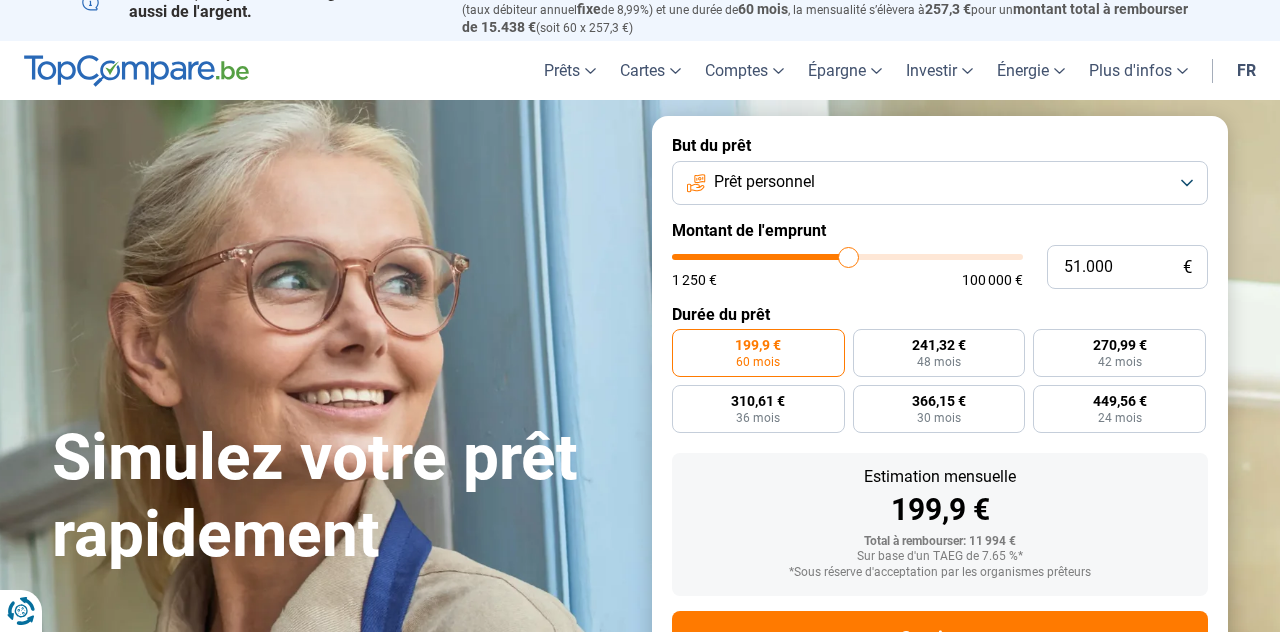 type on "51.250" 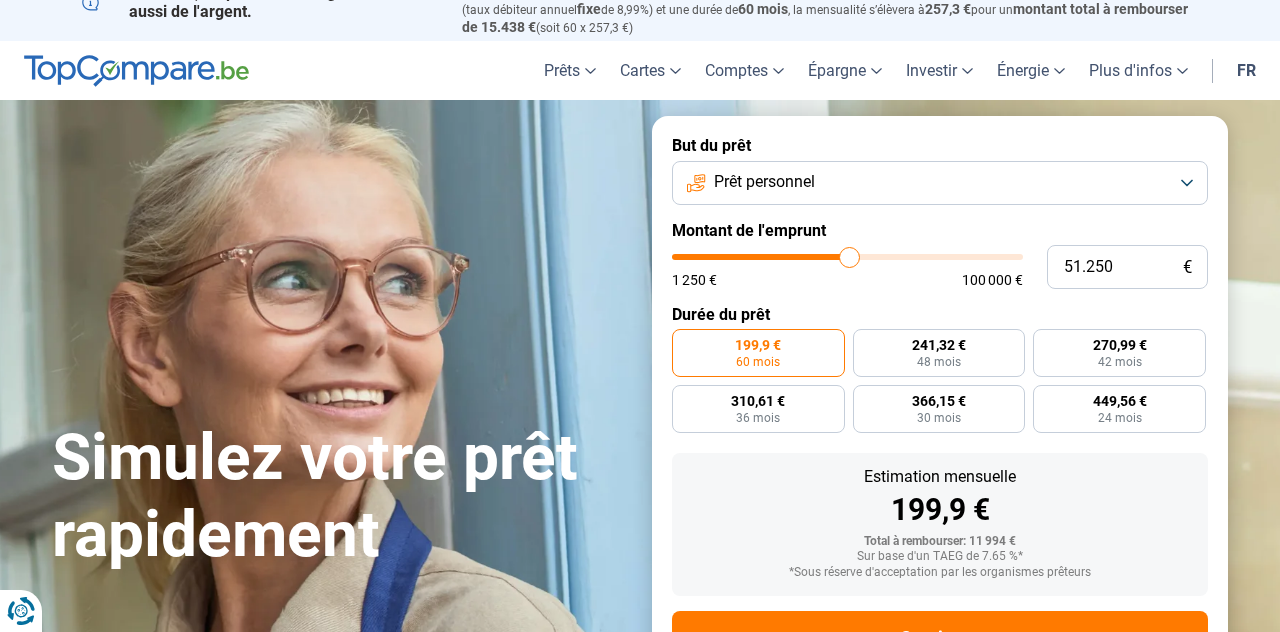 type on "51.500" 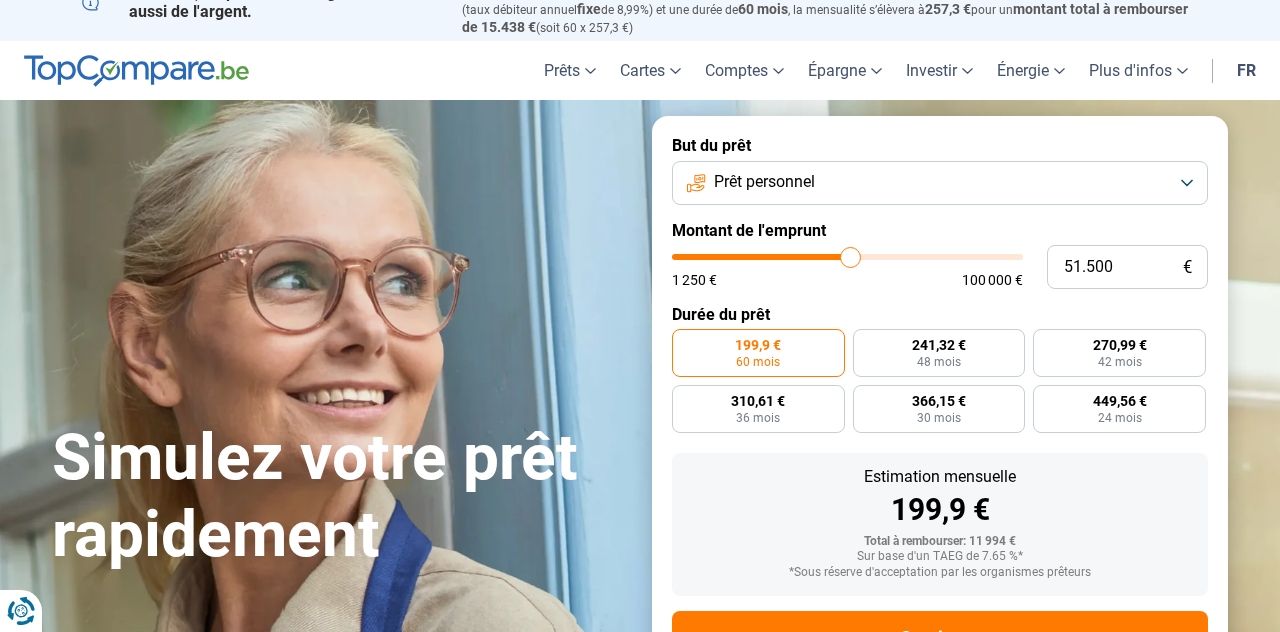 type on "52.000" 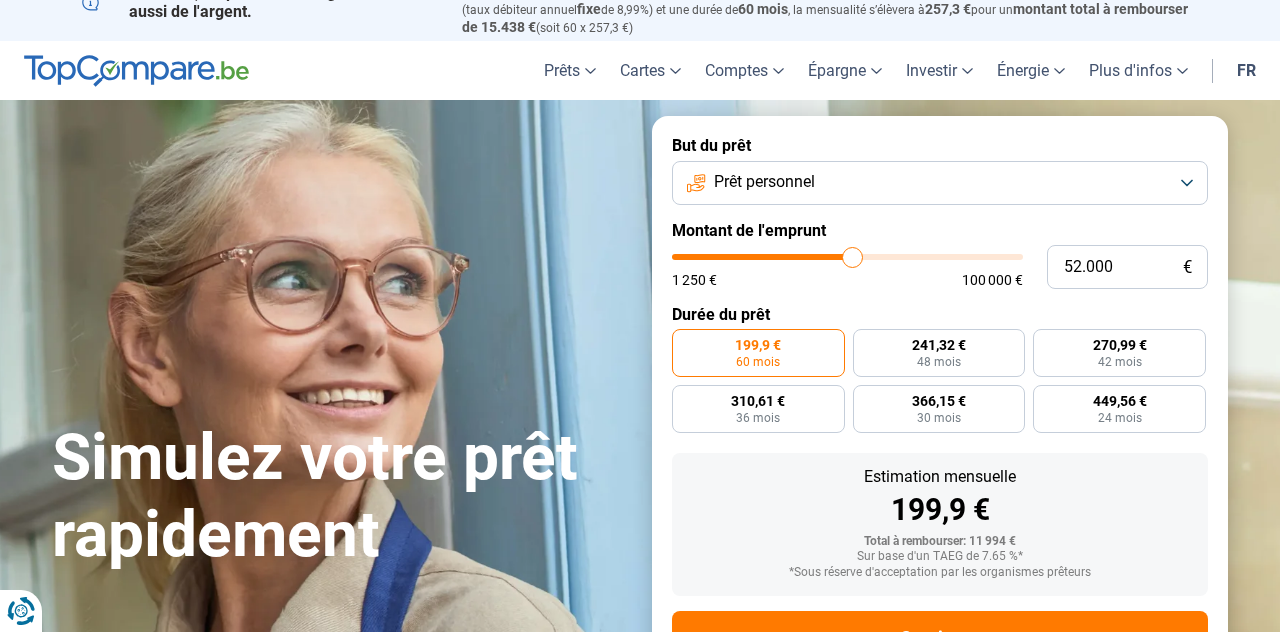 type on "52.250" 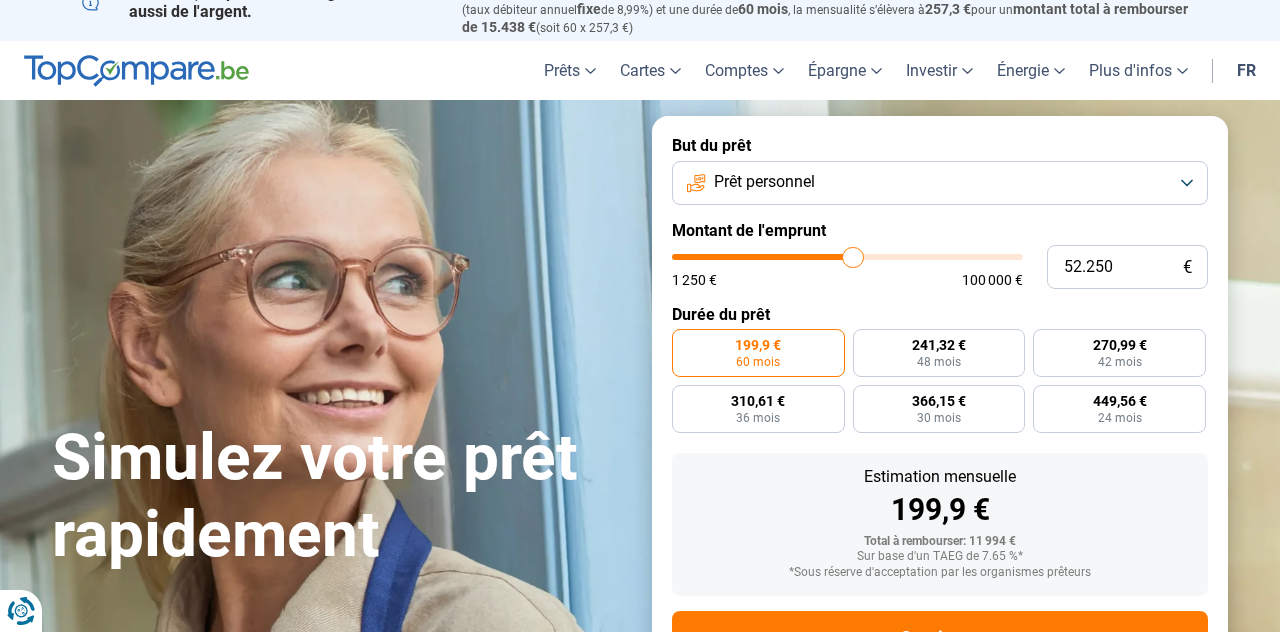 type on "52.500" 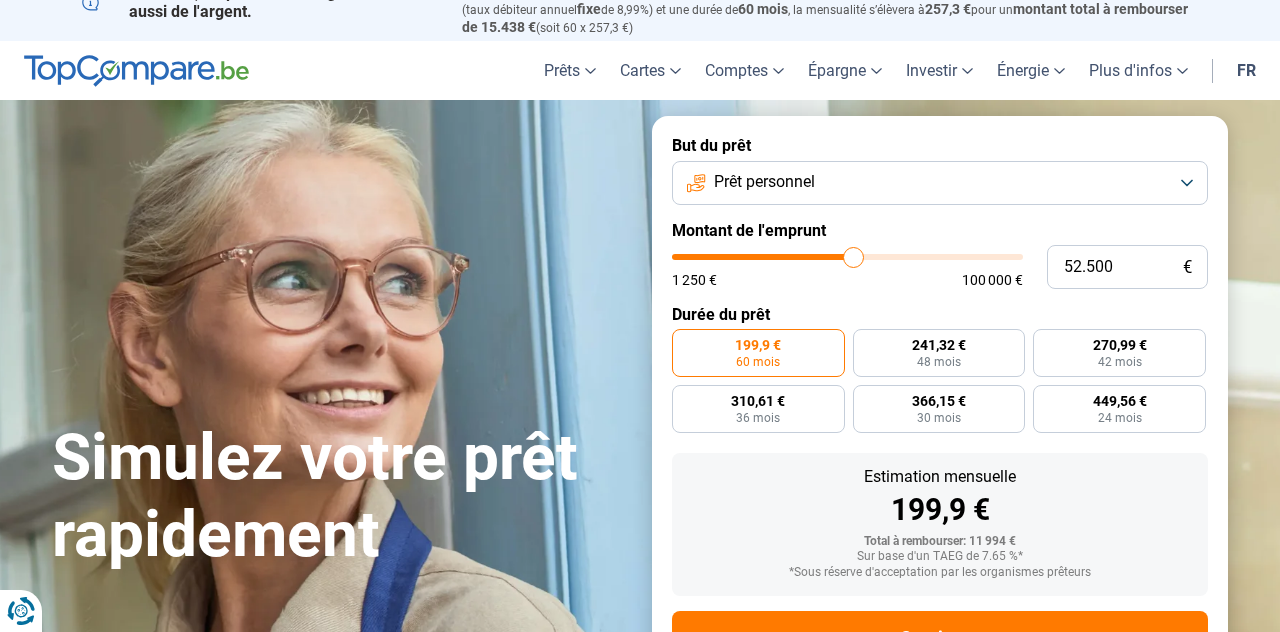 type on "52.750" 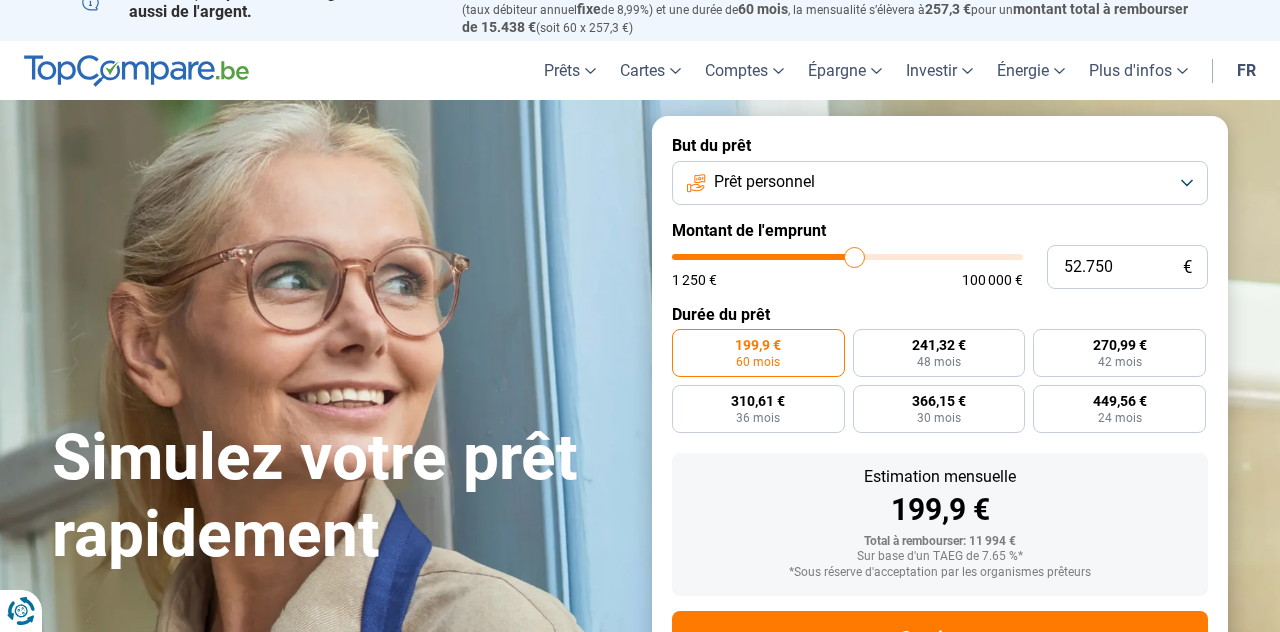 type on "52.500" 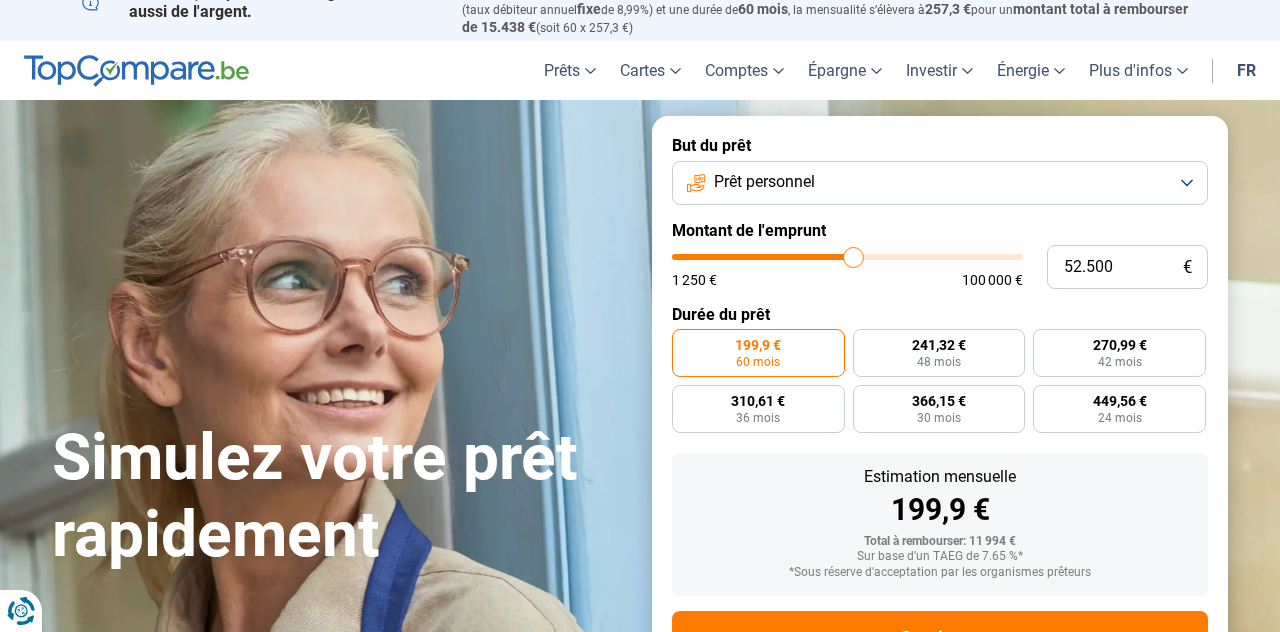 type on "52.750" 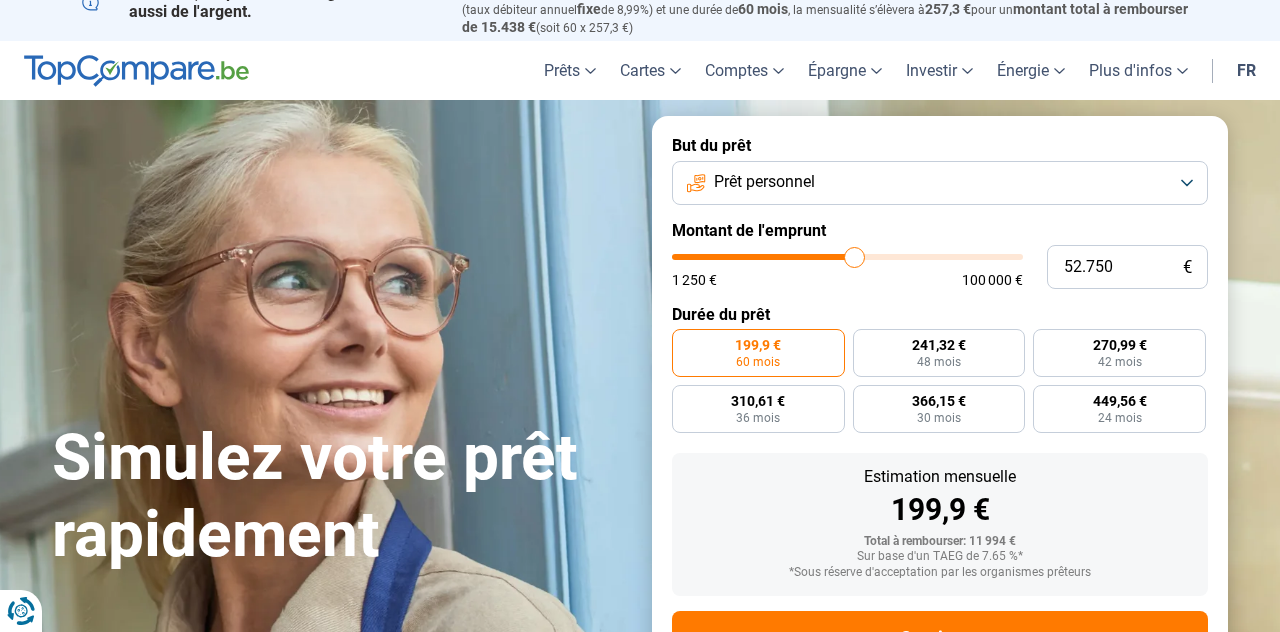 type on "53.000" 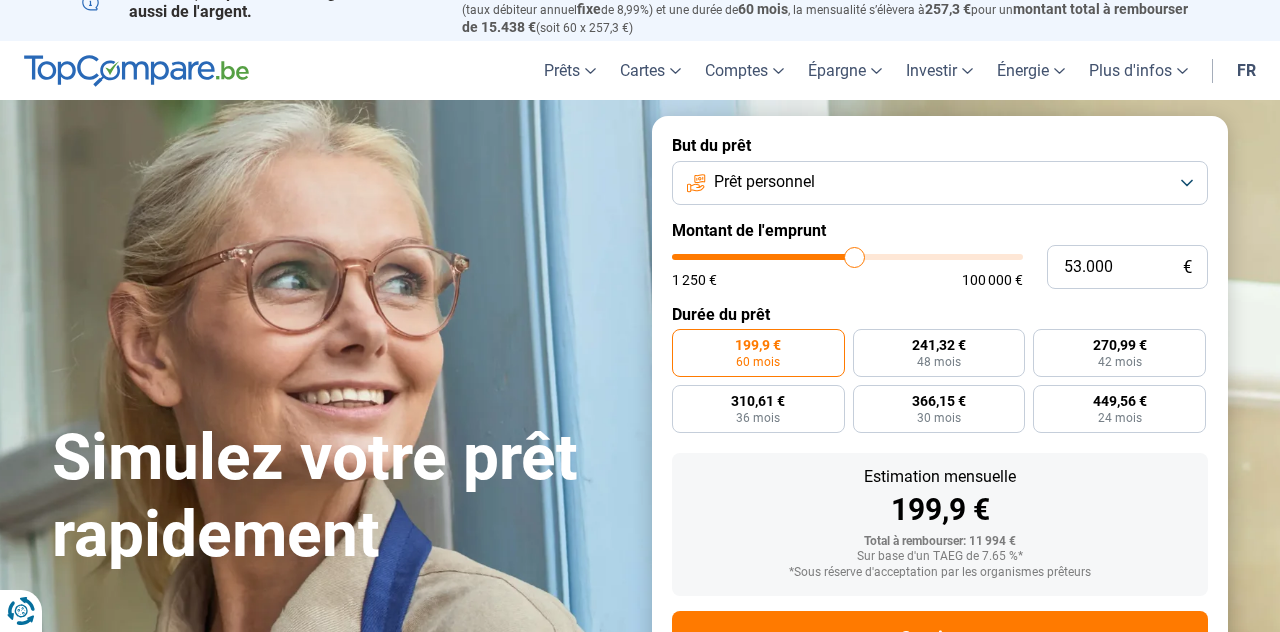 type on "53000" 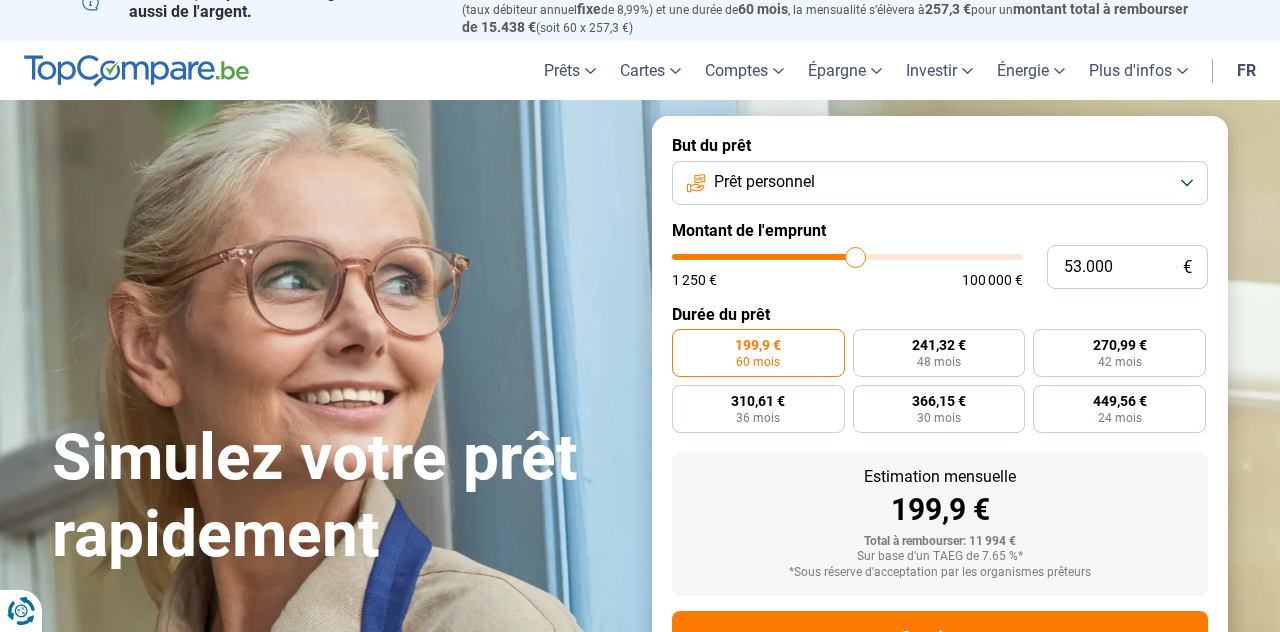 type on "53.250" 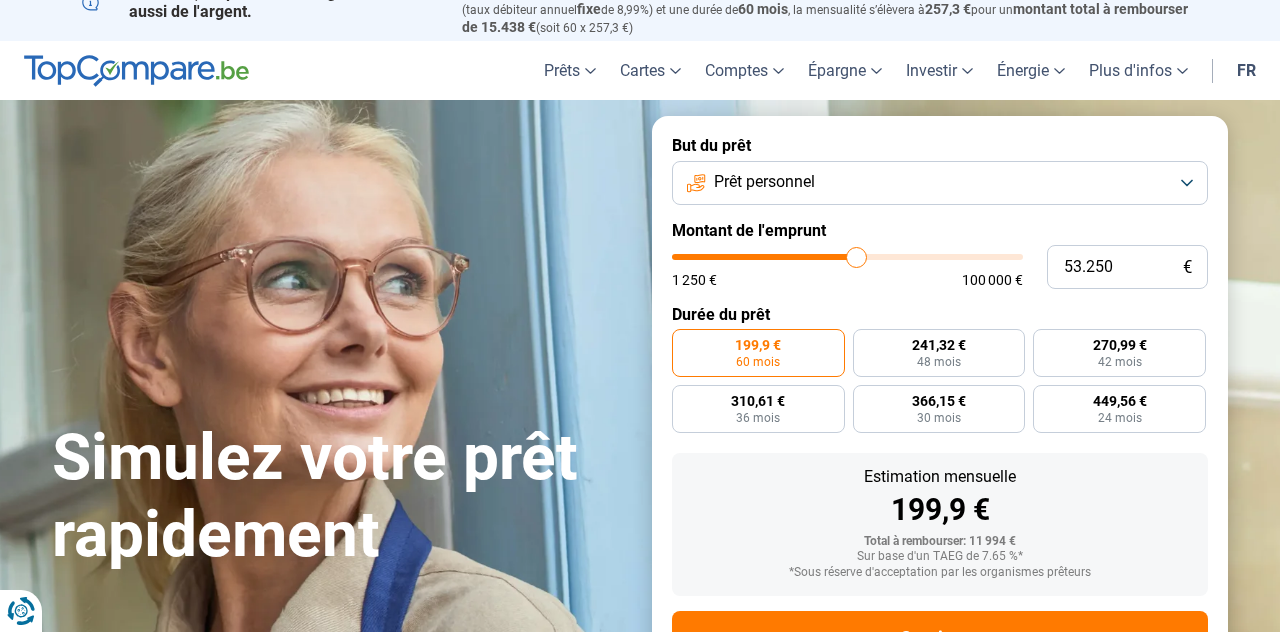 type on "53.500" 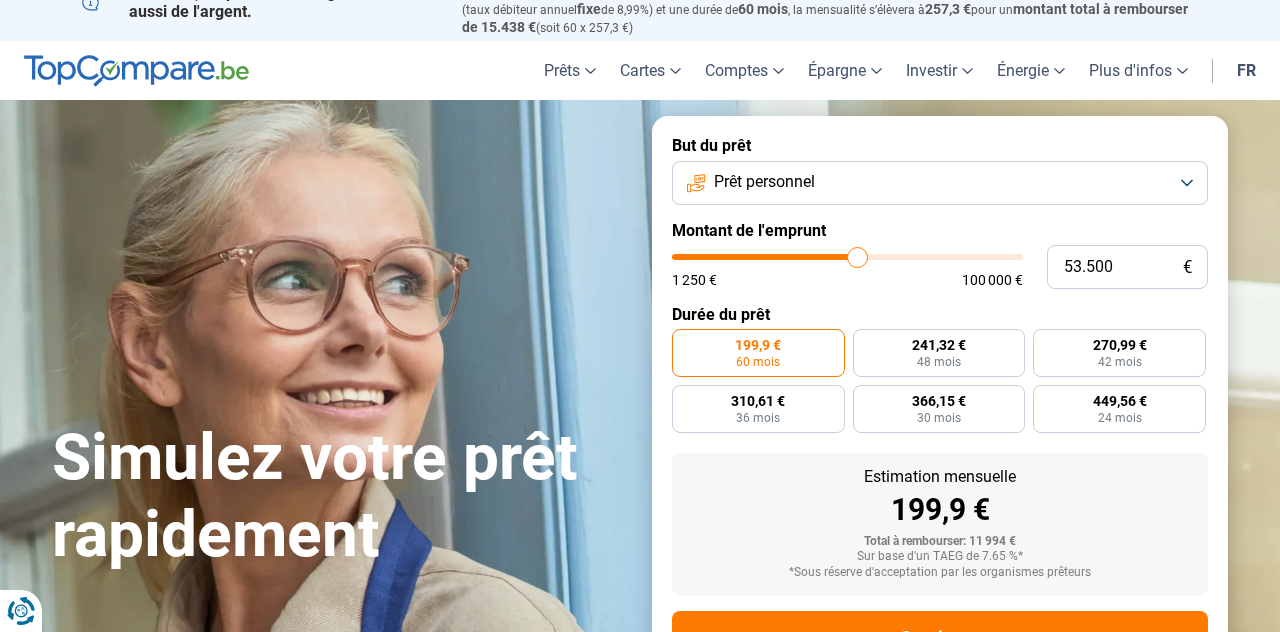 type on "53.750" 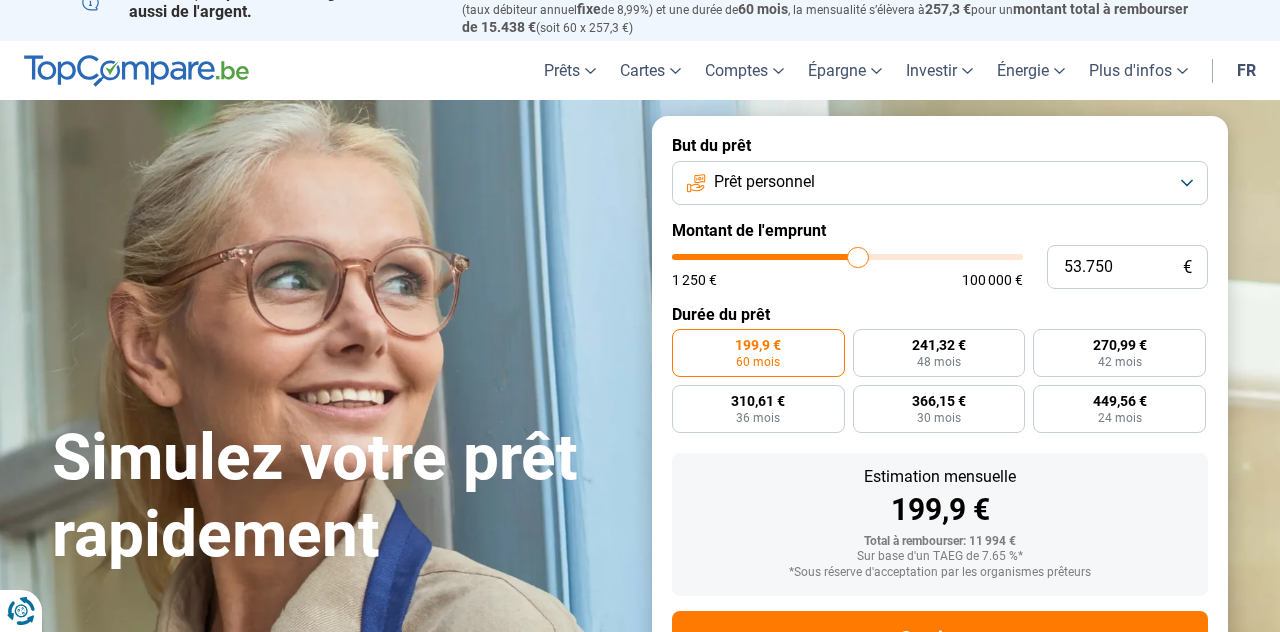 type on "54.000" 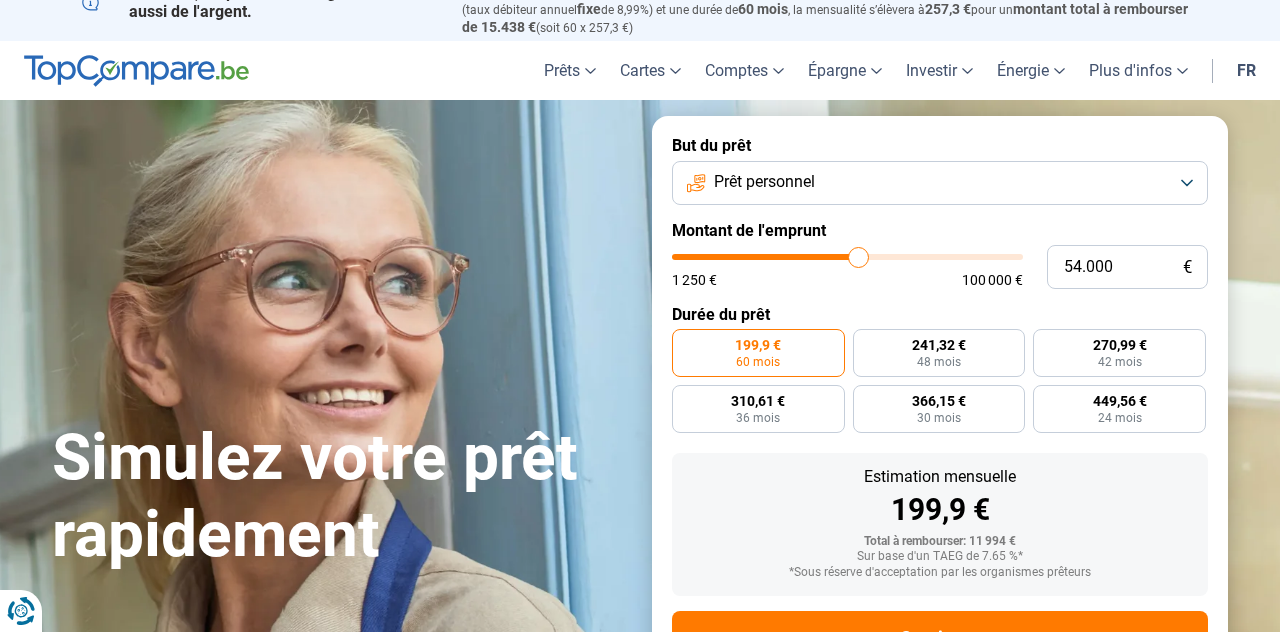 type on "54.250" 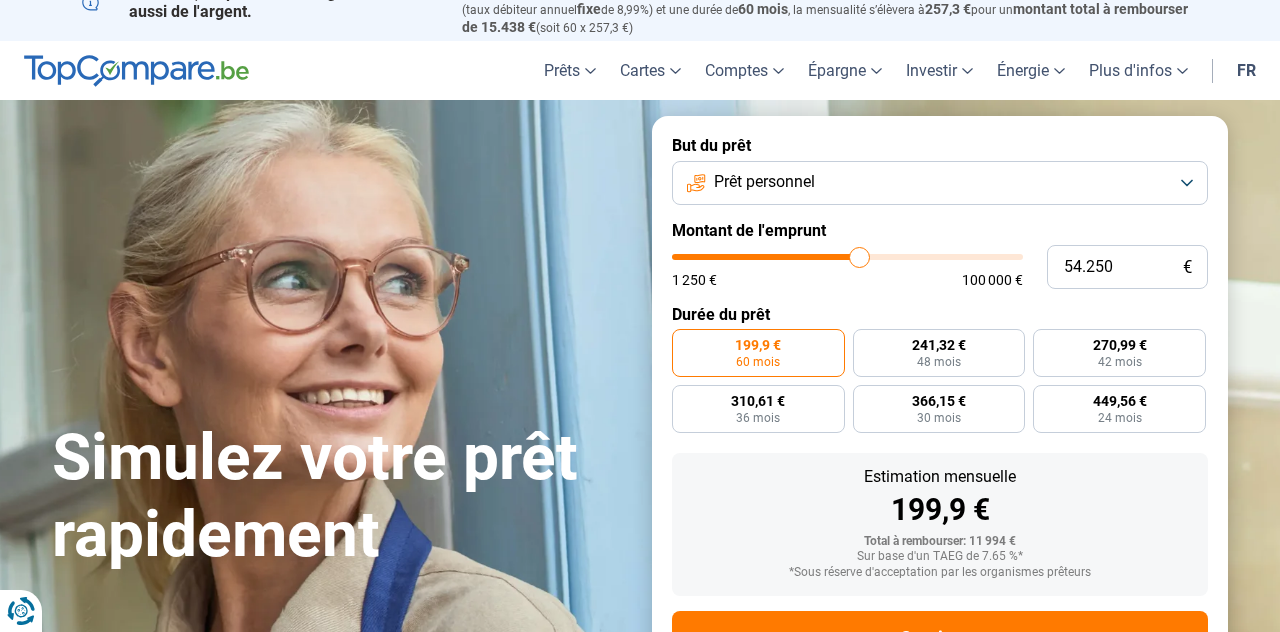 type on "55.000" 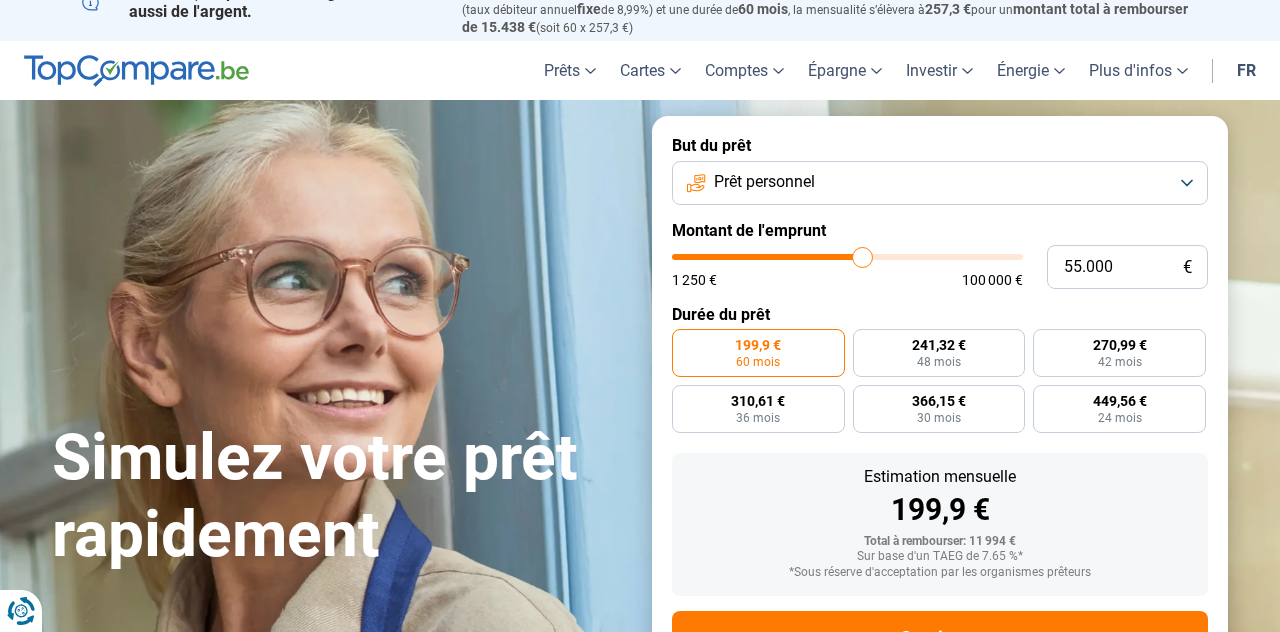 type on "55.250" 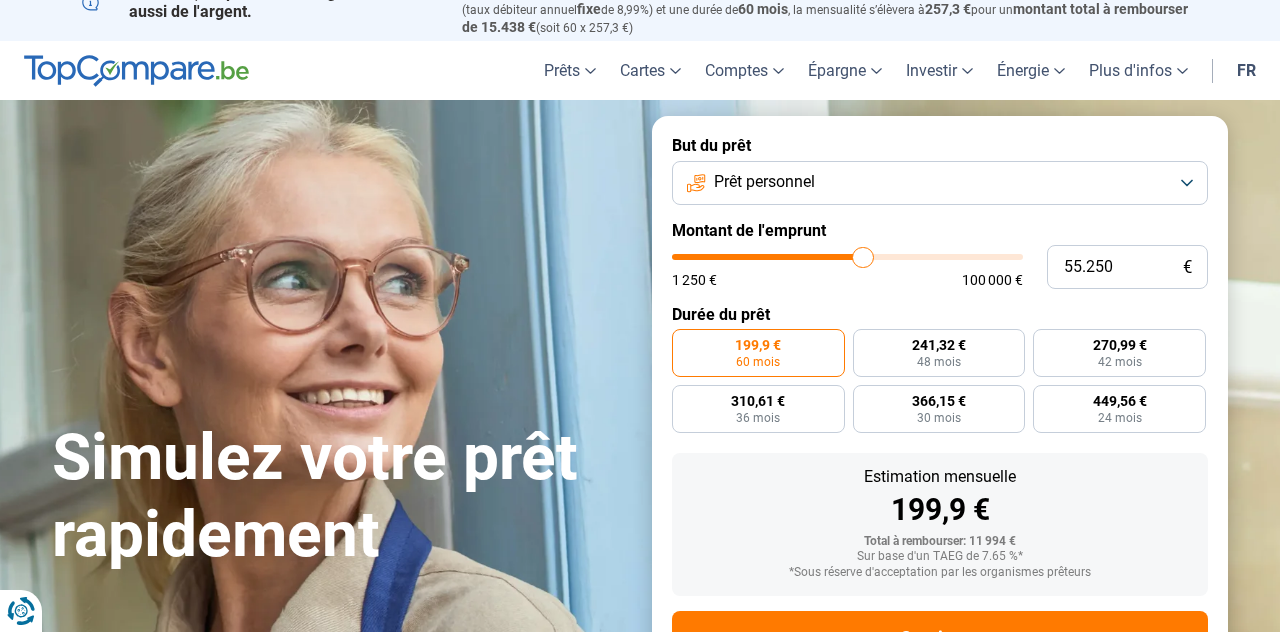 type on "56.250" 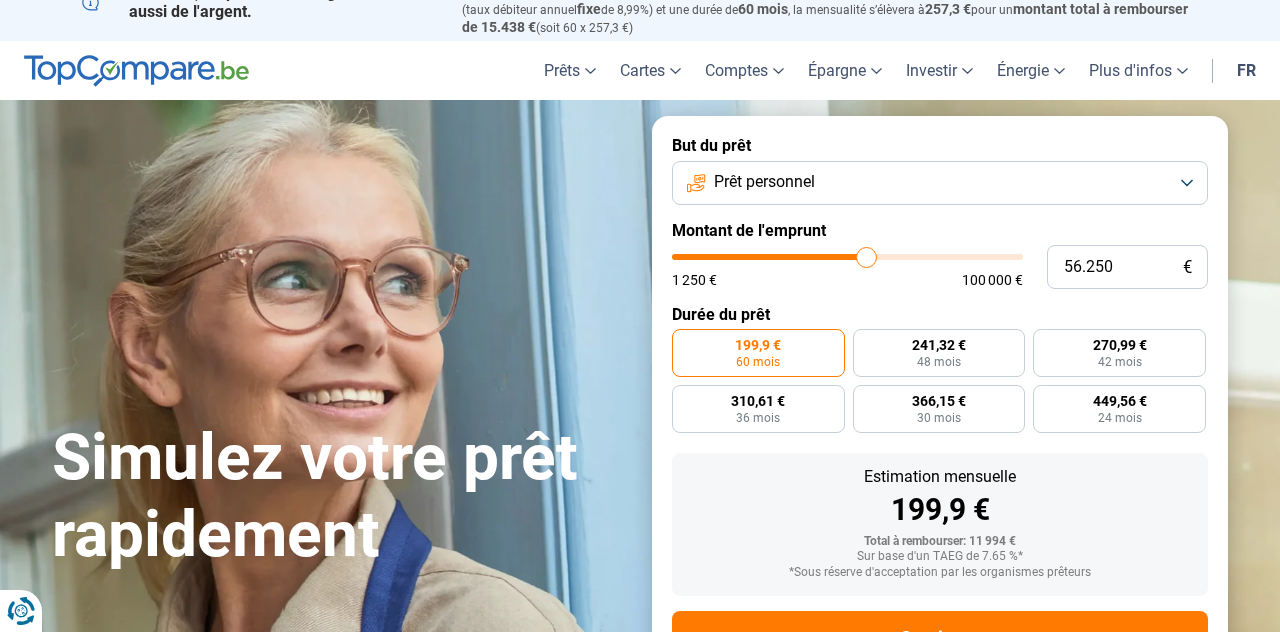 type on "56.750" 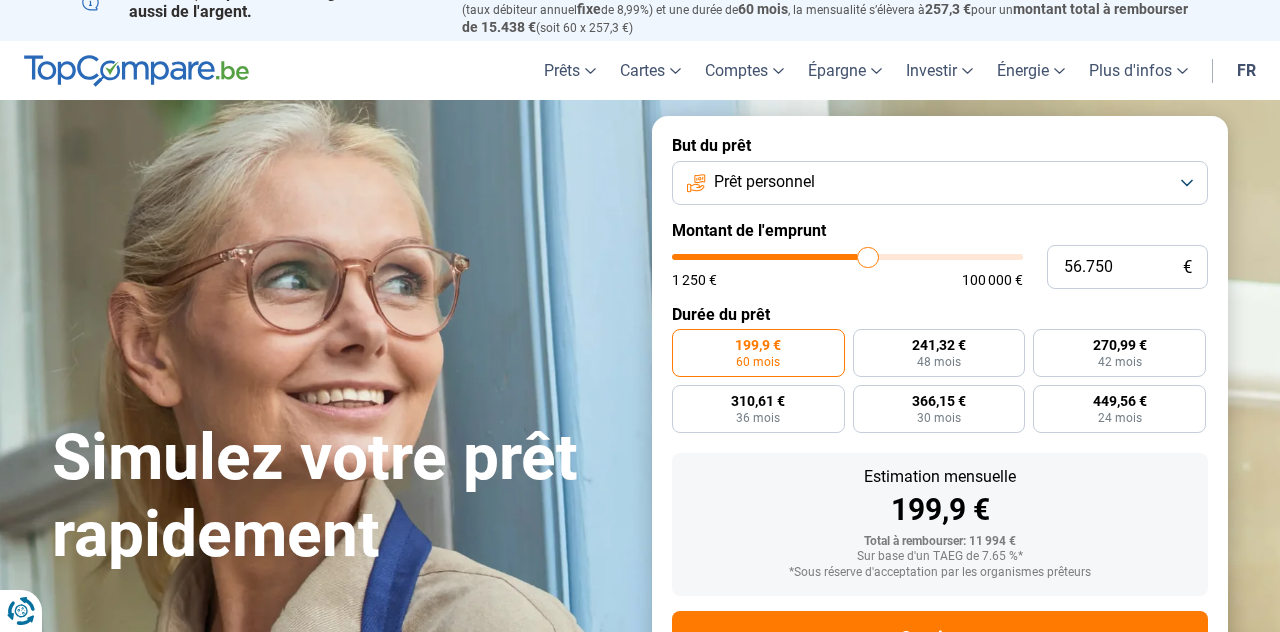 type on "57.500" 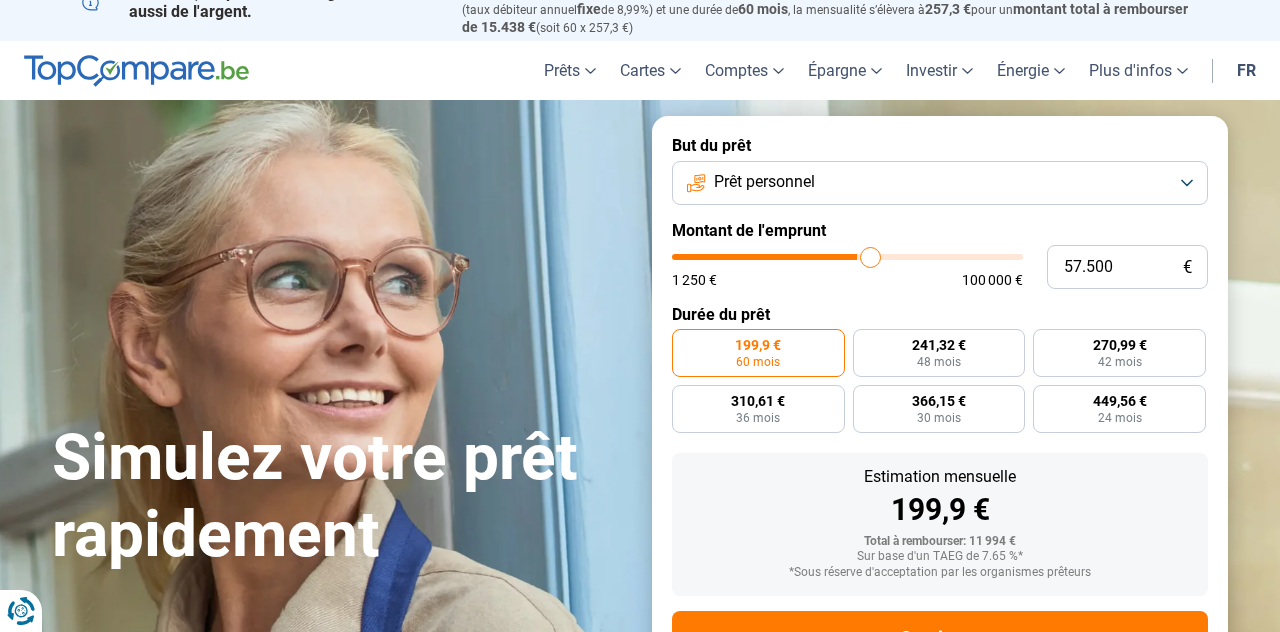 type on "58.250" 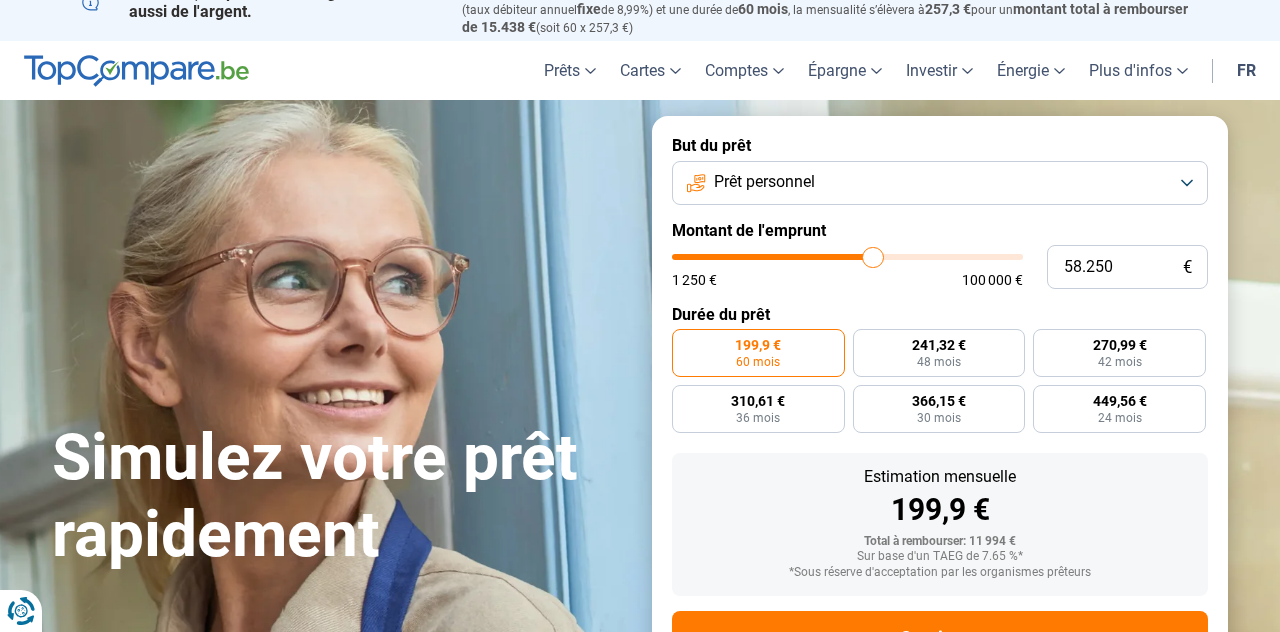 type on "58.750" 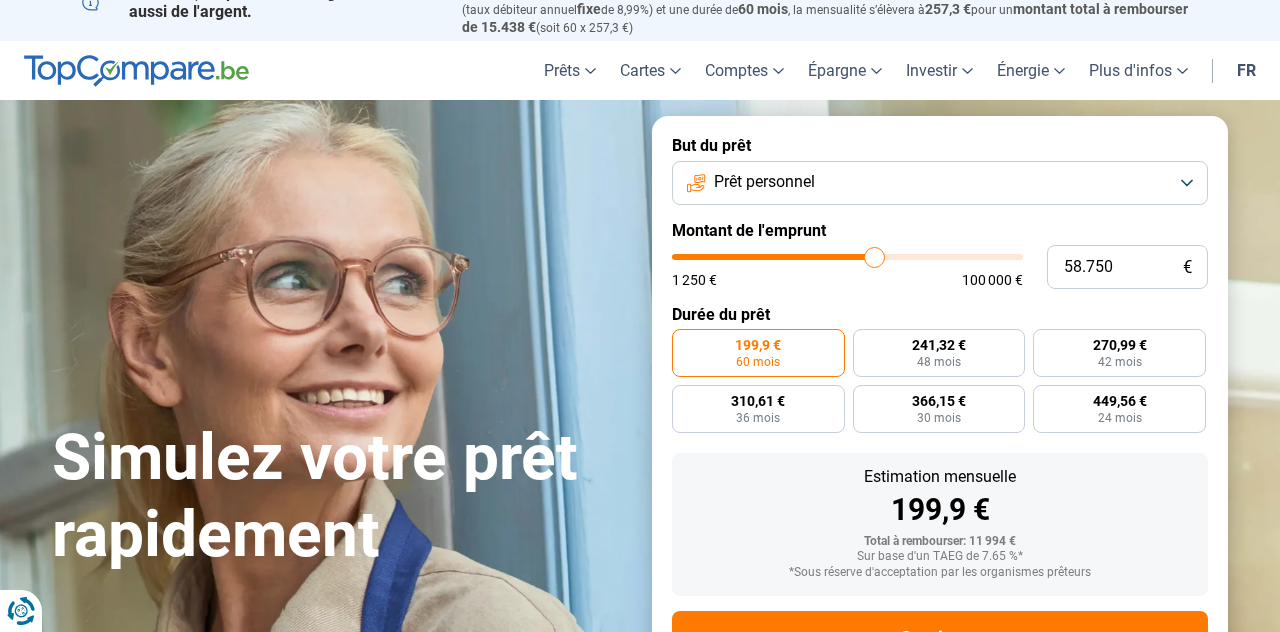 type on "59.250" 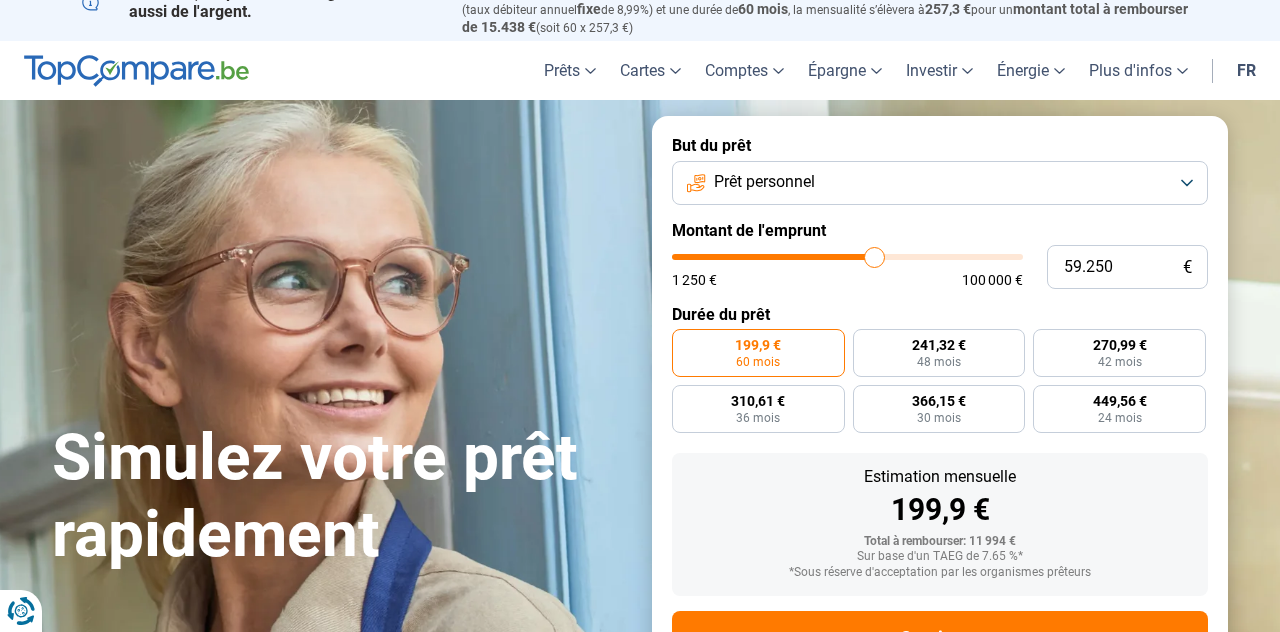 type on "59250" 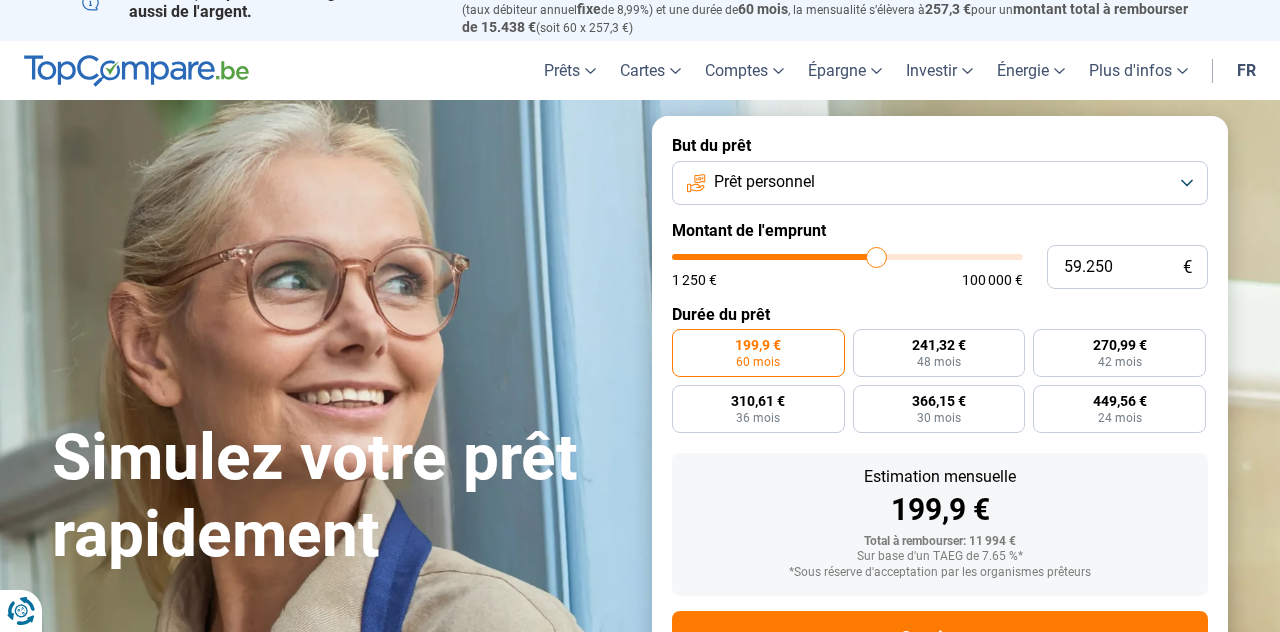 type on "59.750" 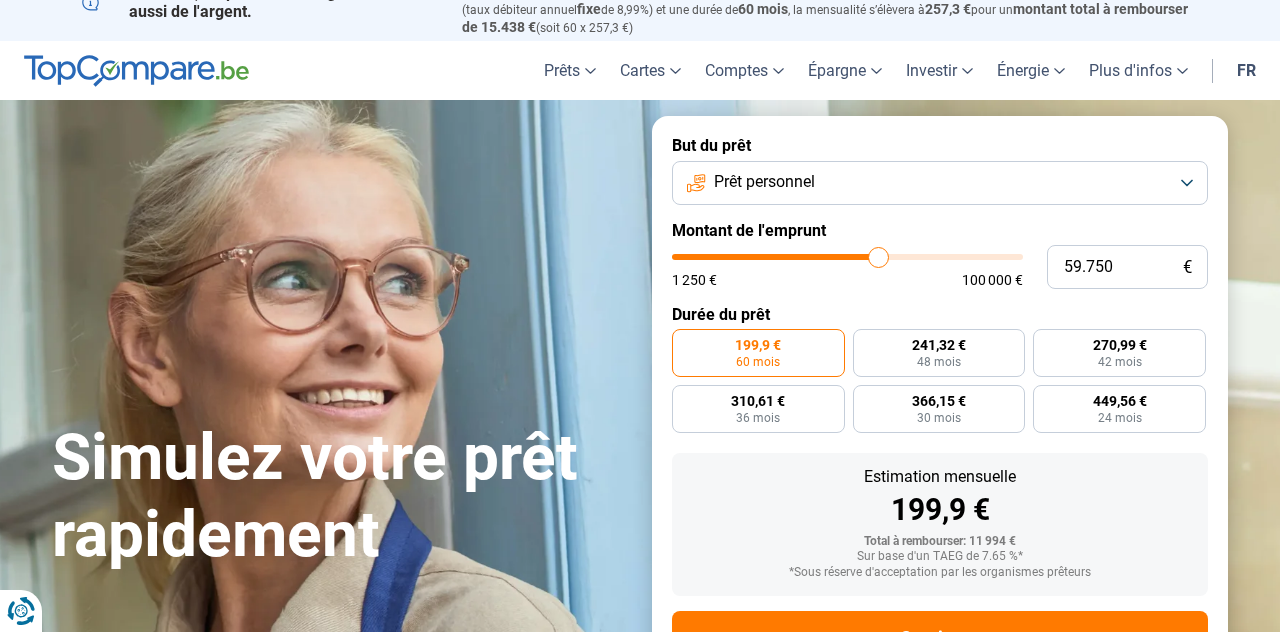 type on "60.750" 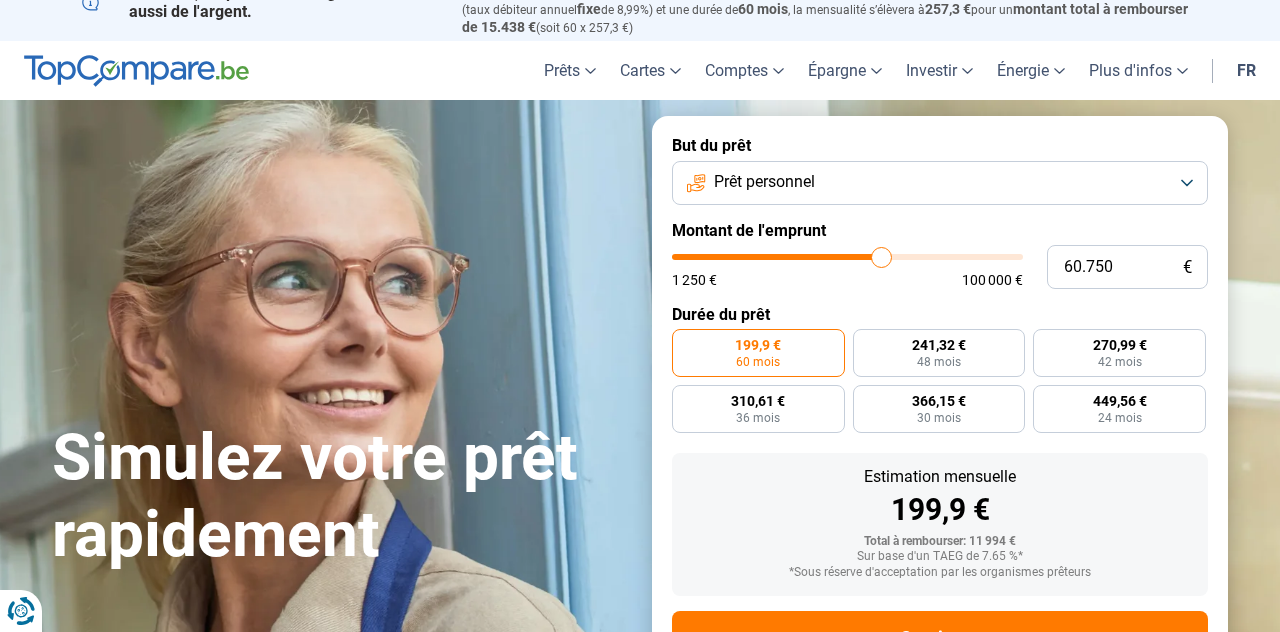 type on "61.000" 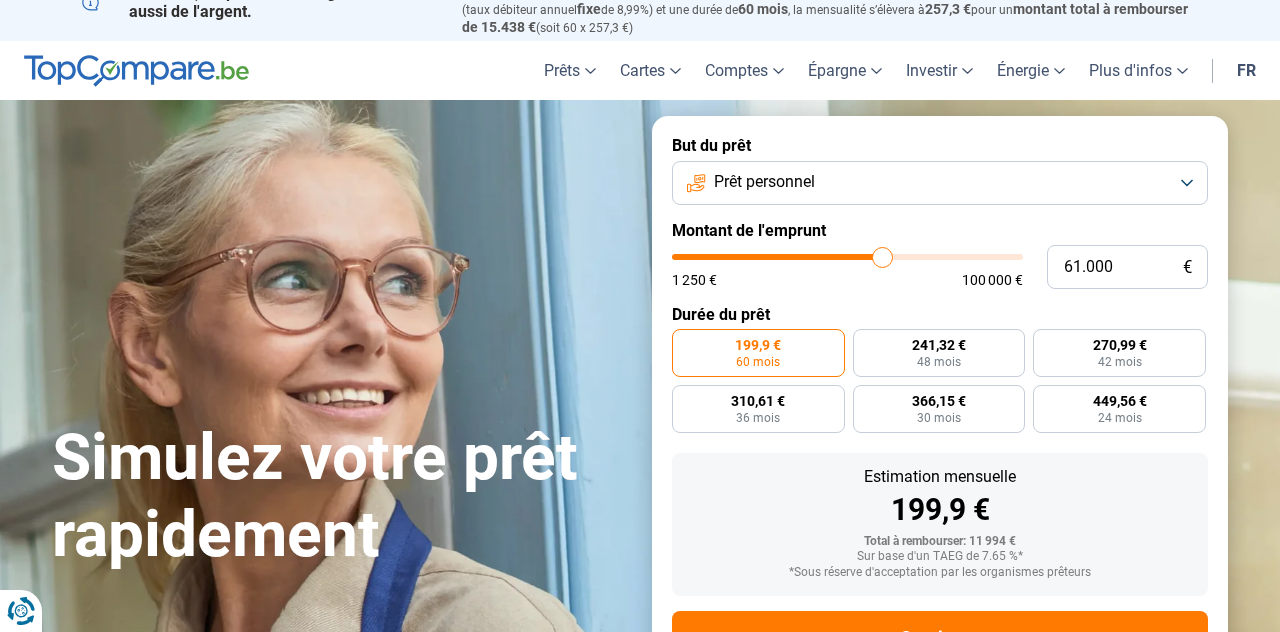 type on "62.000" 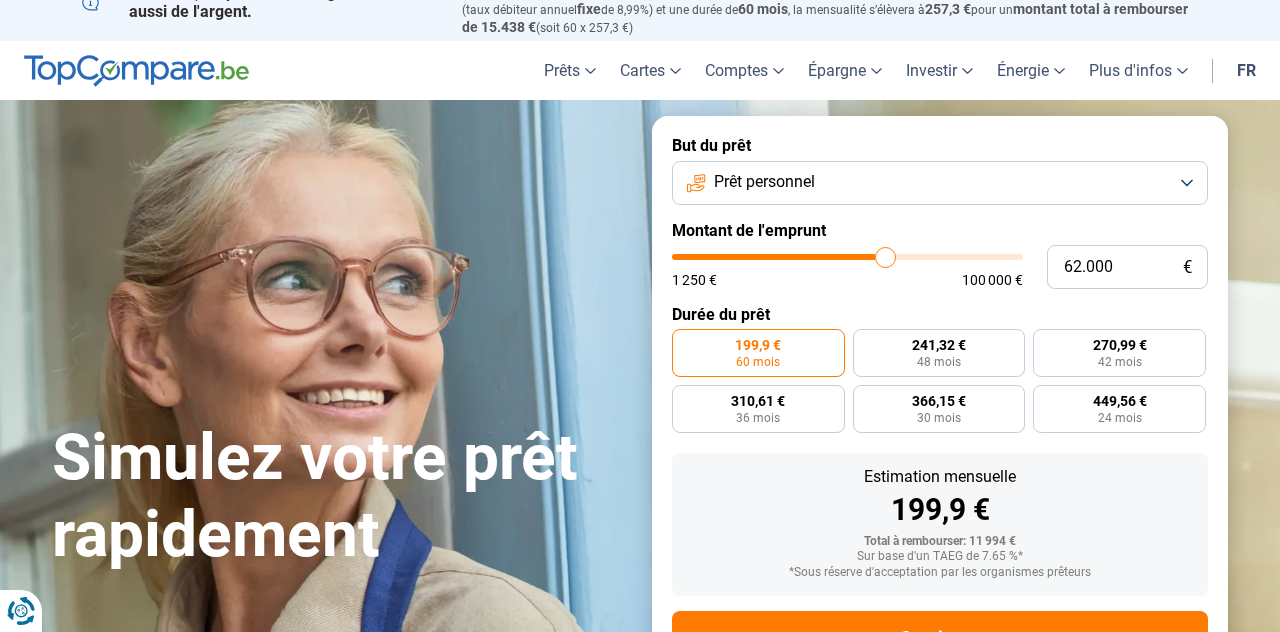 type on "62.500" 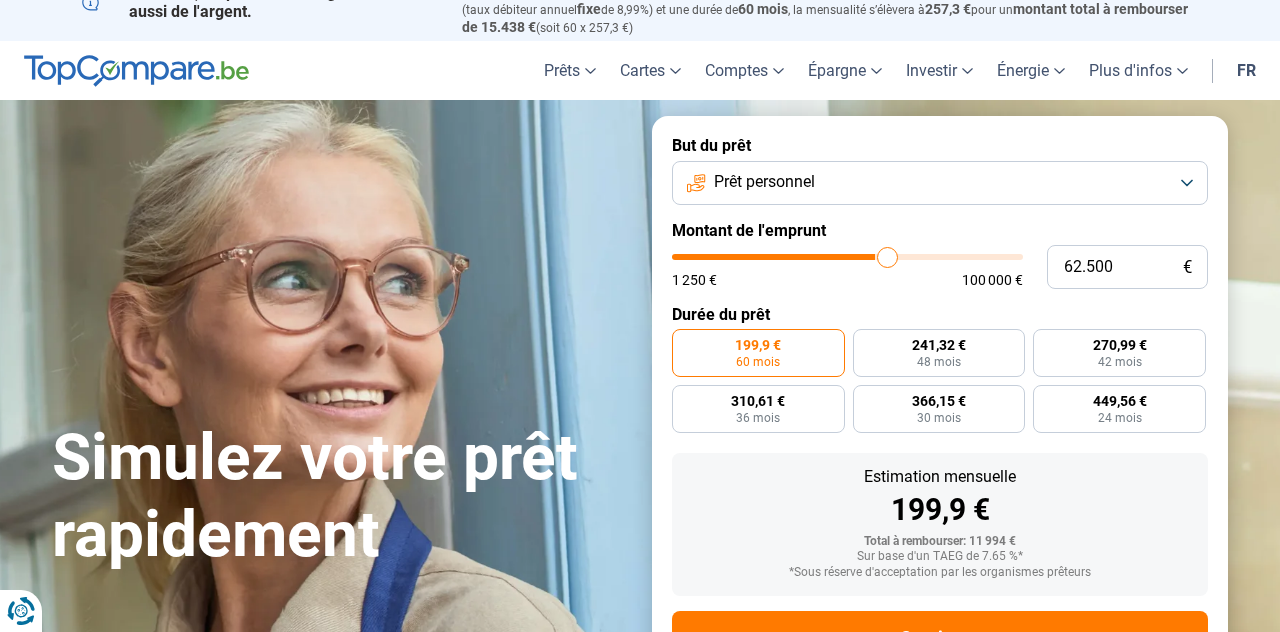 type on "63.000" 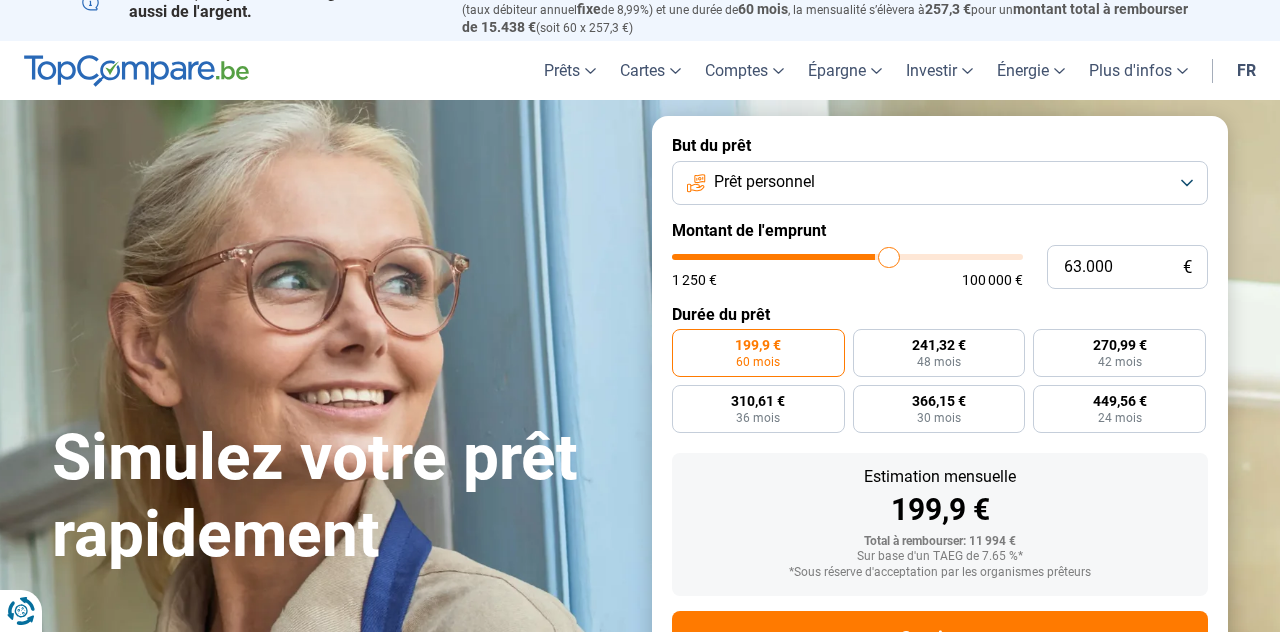 type on "63.750" 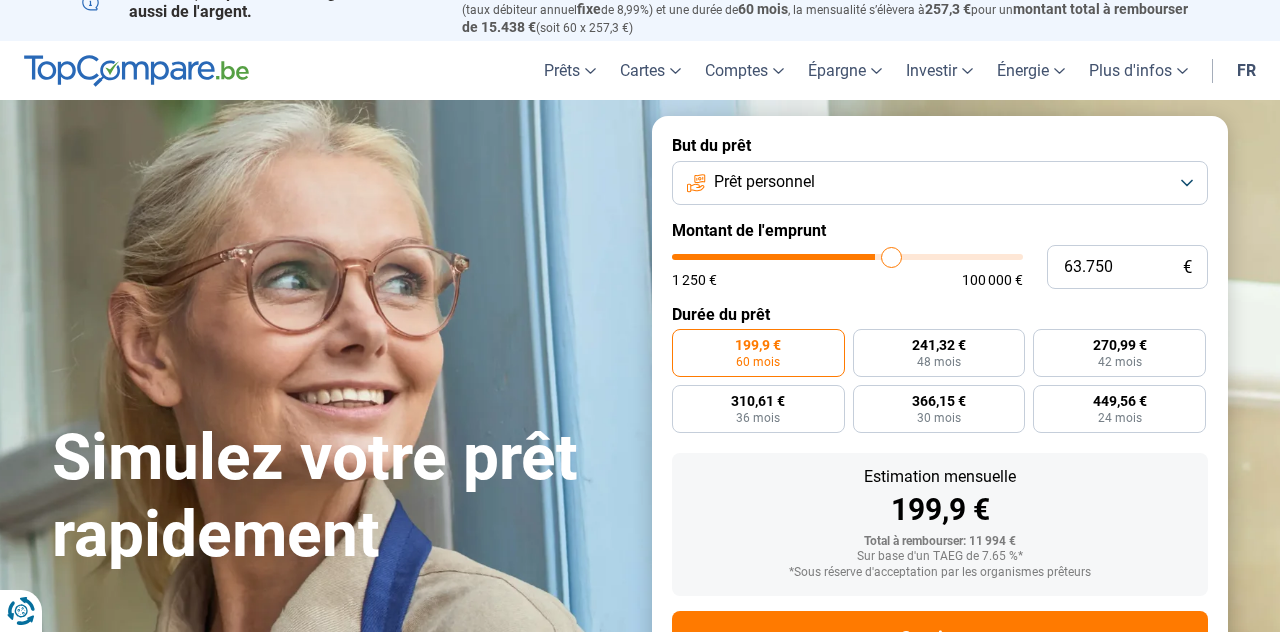 type on "64.000" 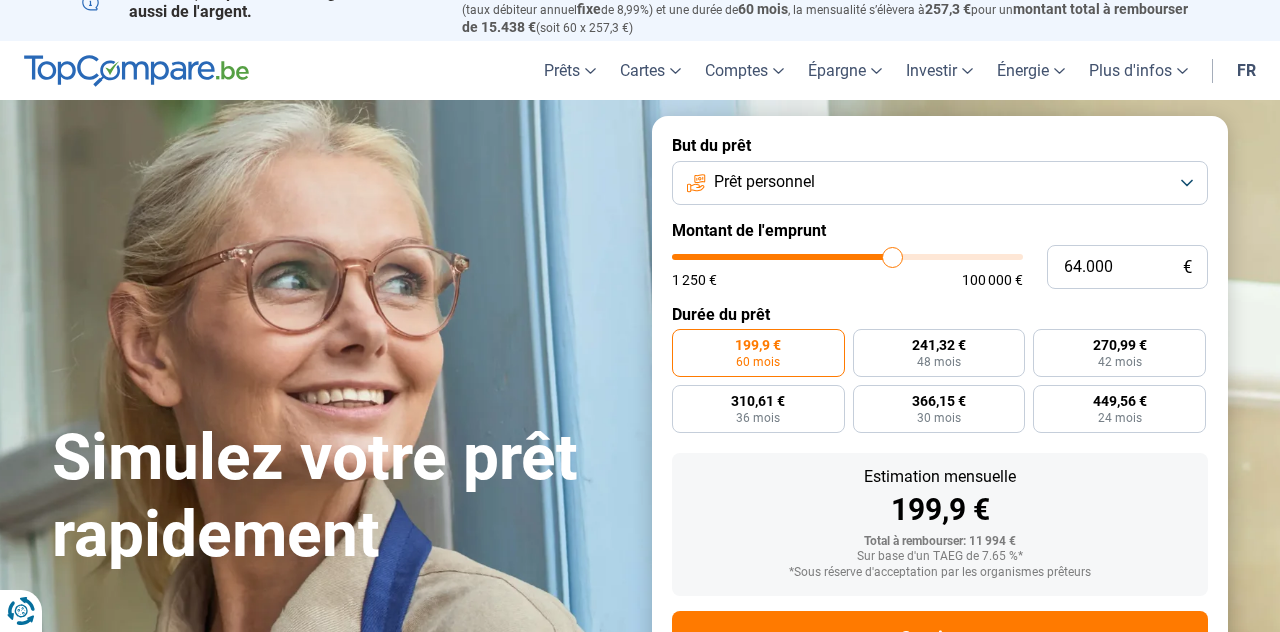 type on "64.250" 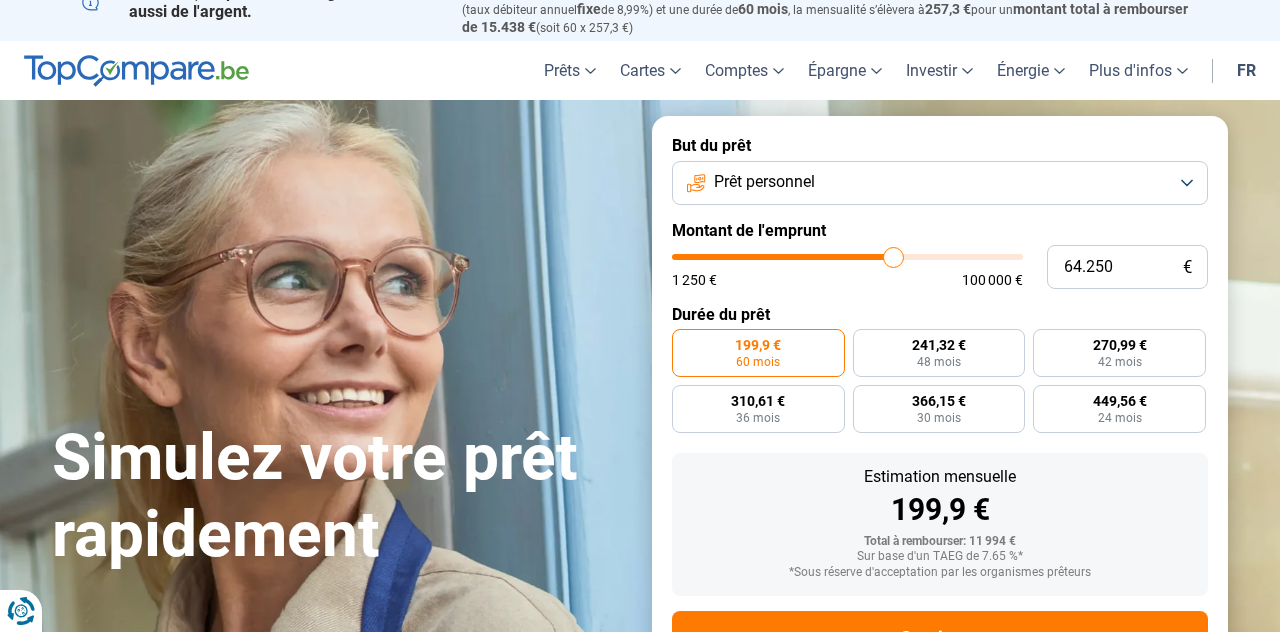 type on "65.000" 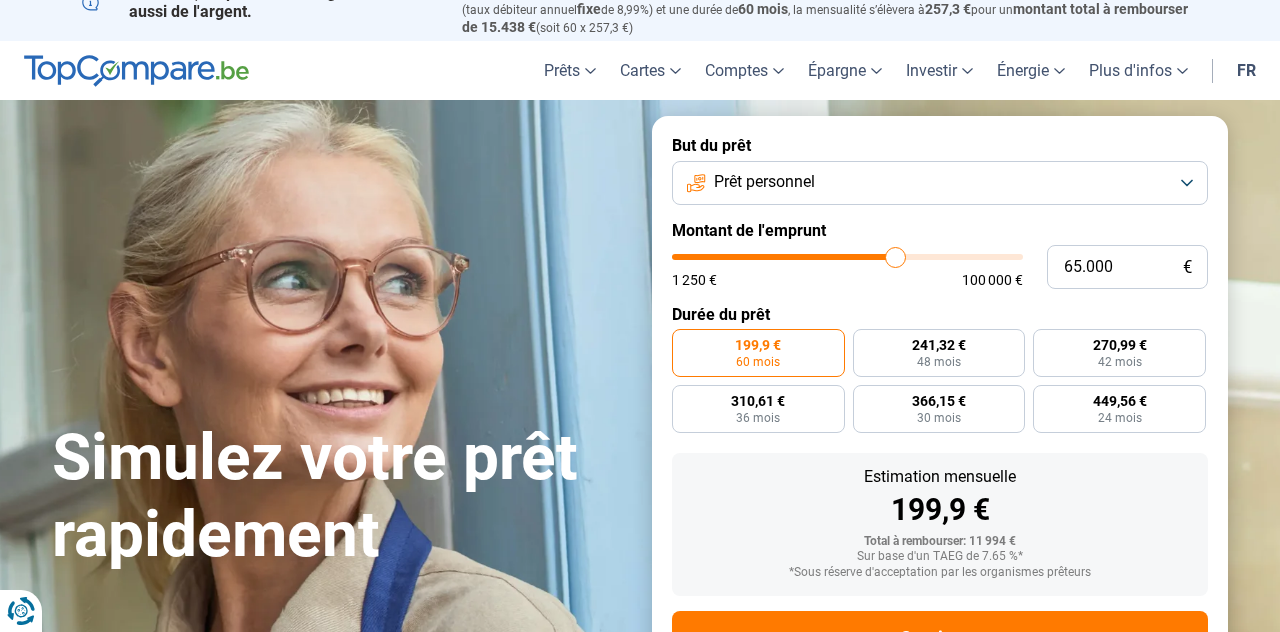 type on "65.500" 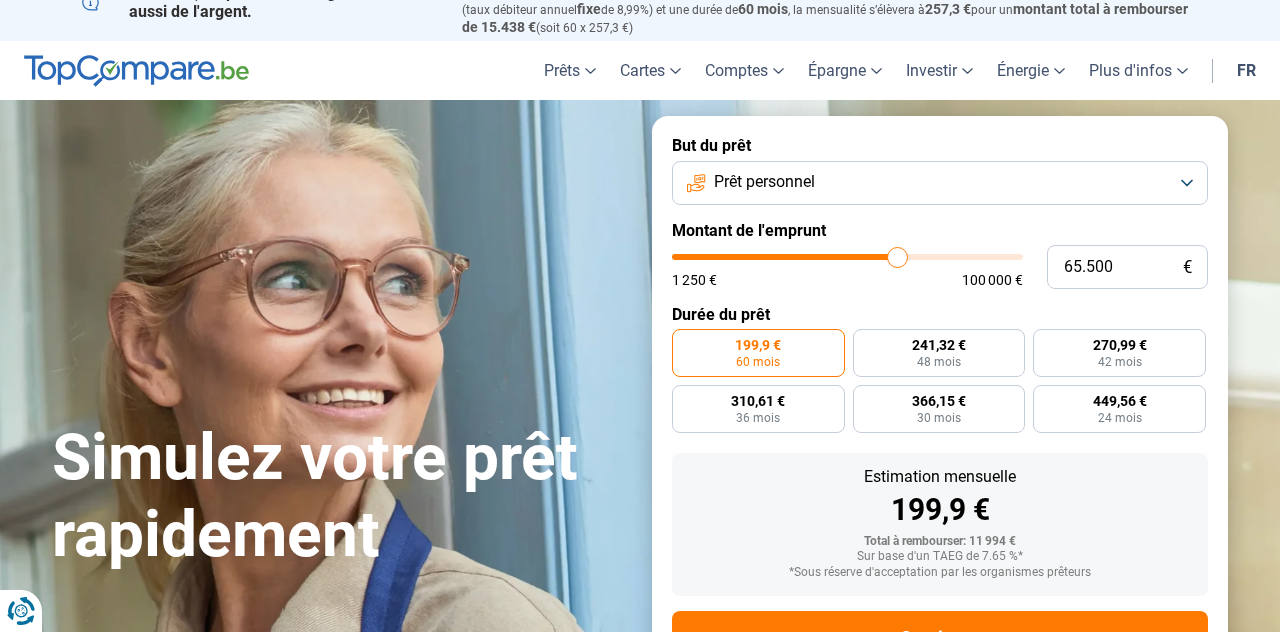 type on "66.000" 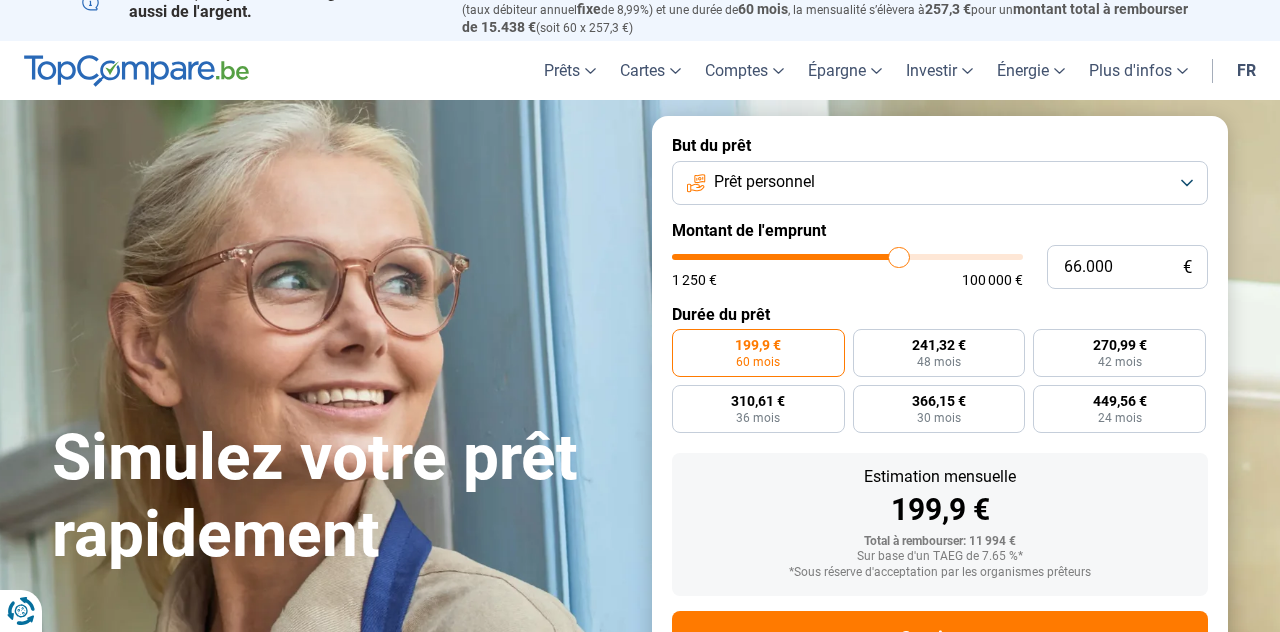type on "66.500" 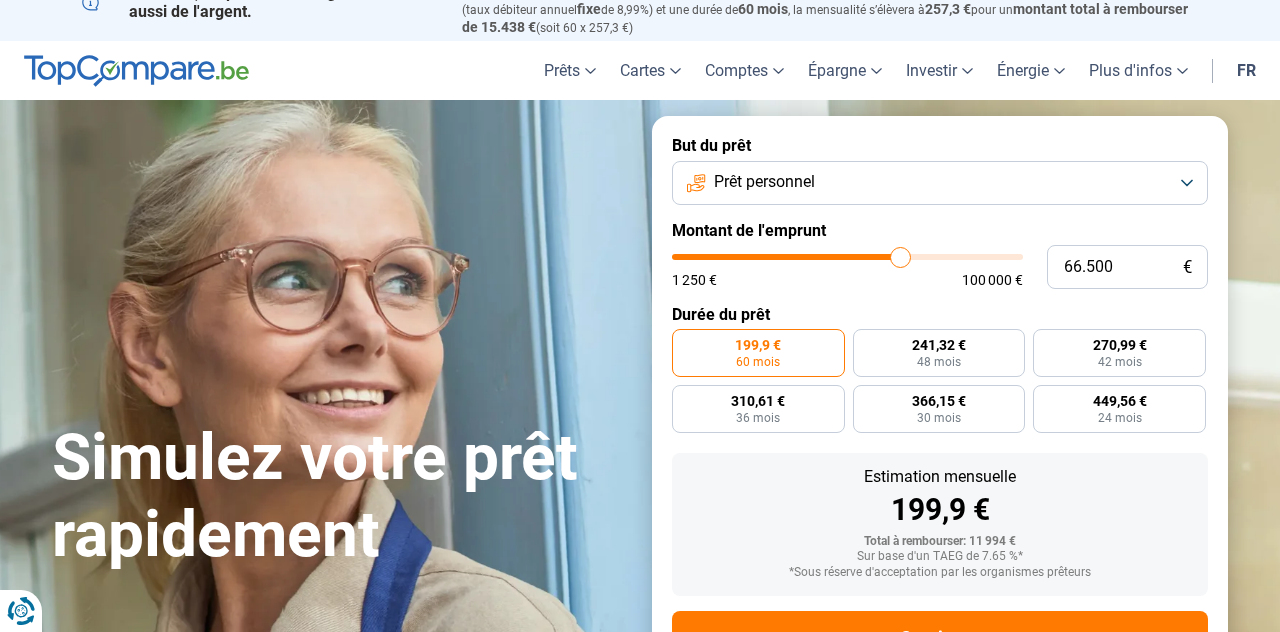type on "67.000" 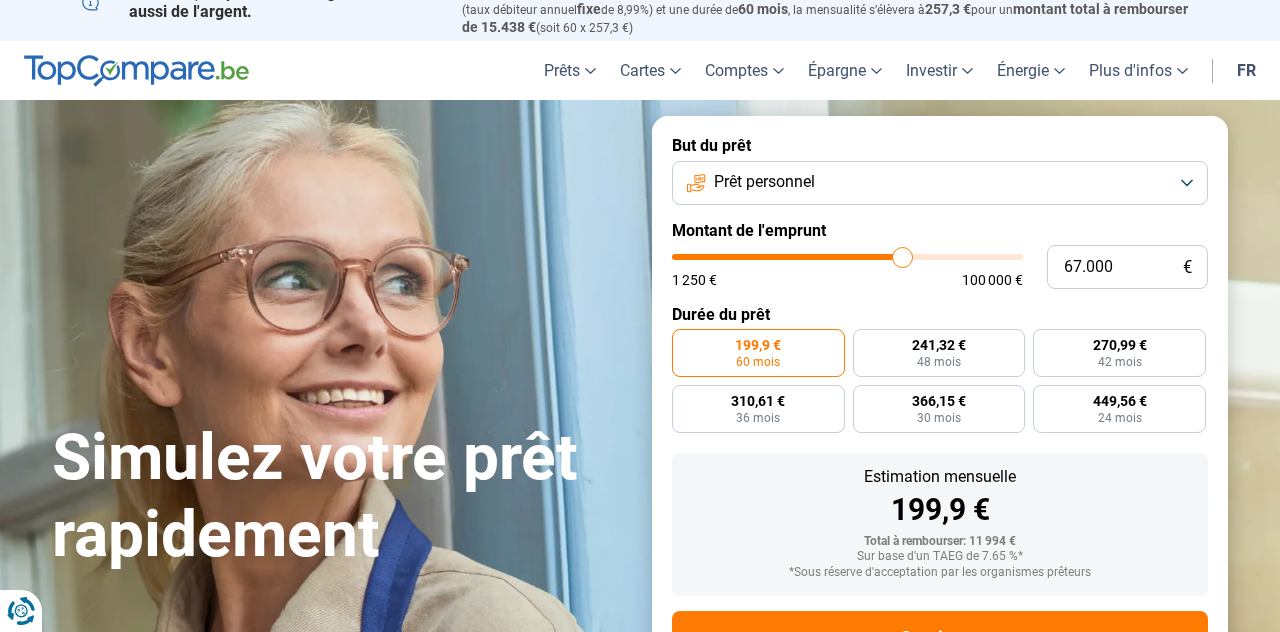 type on "67.250" 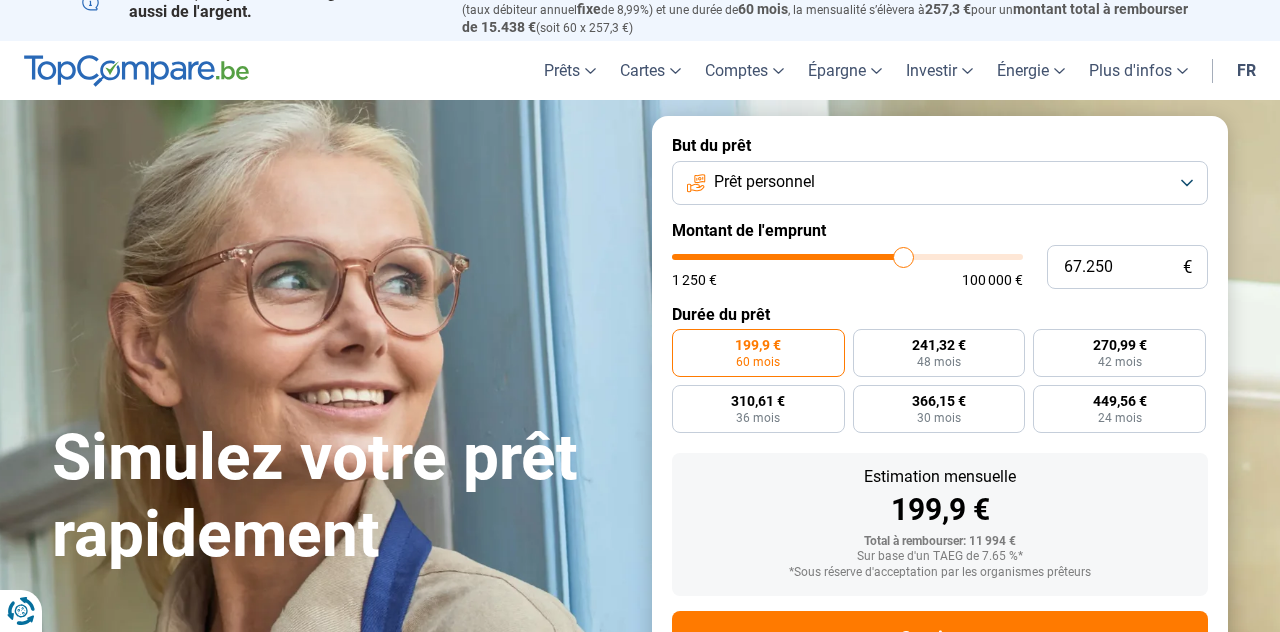 type on "67.500" 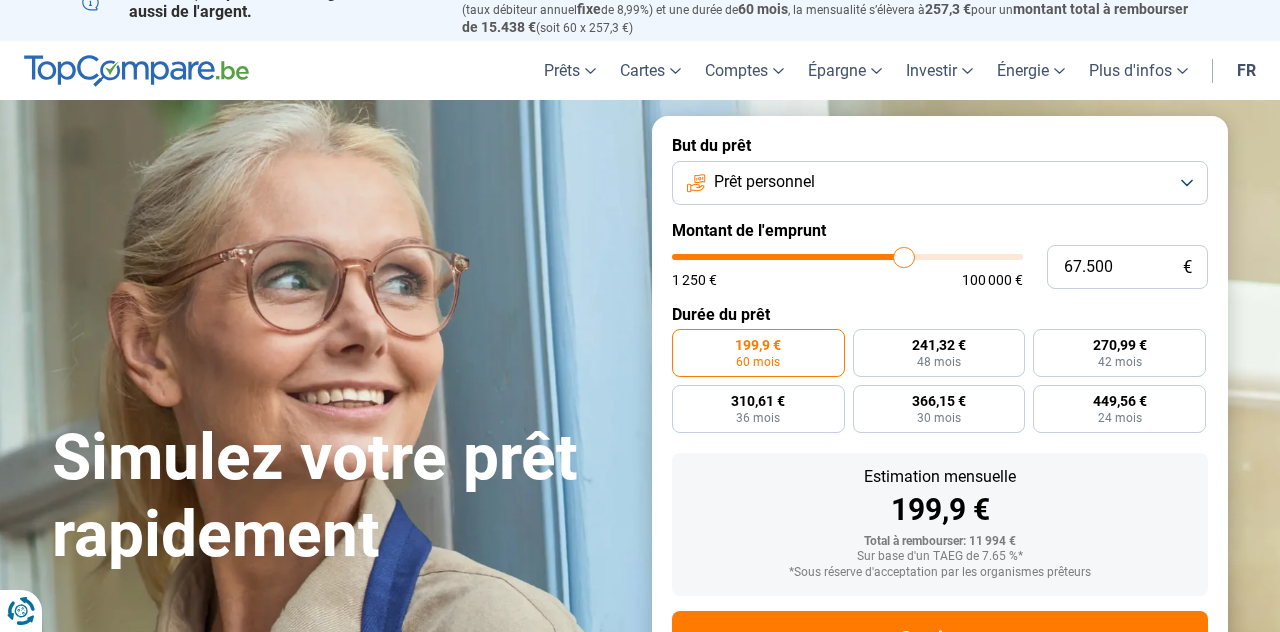 type on "67.750" 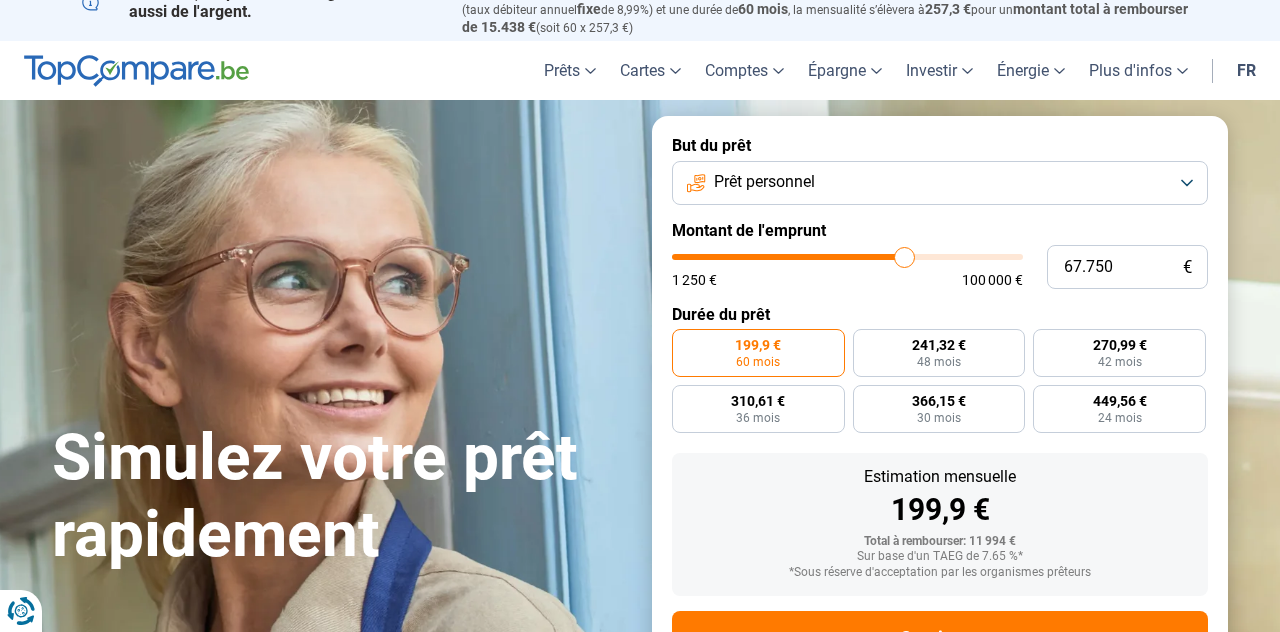 type on "68.000" 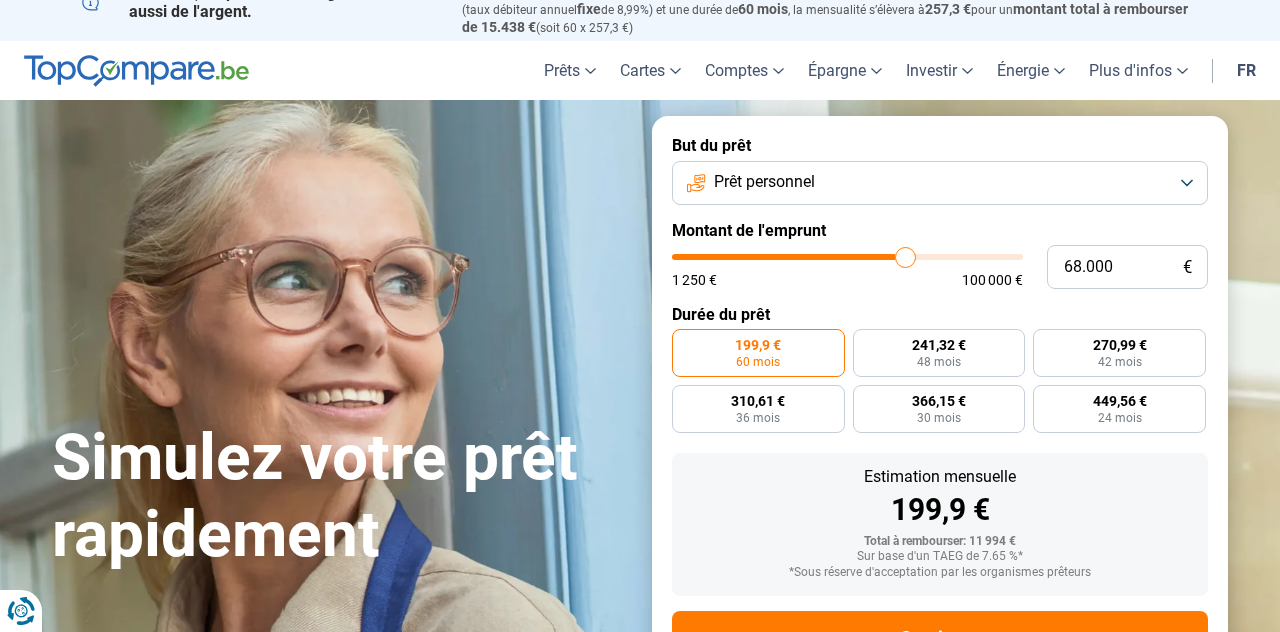 type on "68.250" 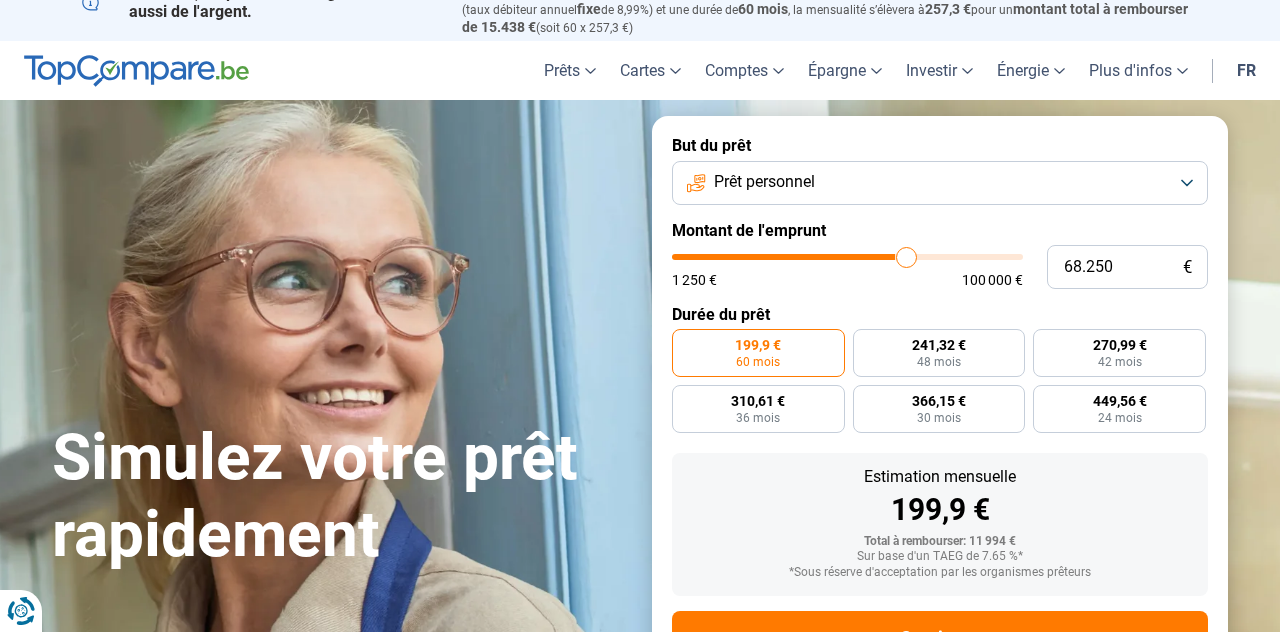 type on "68.500" 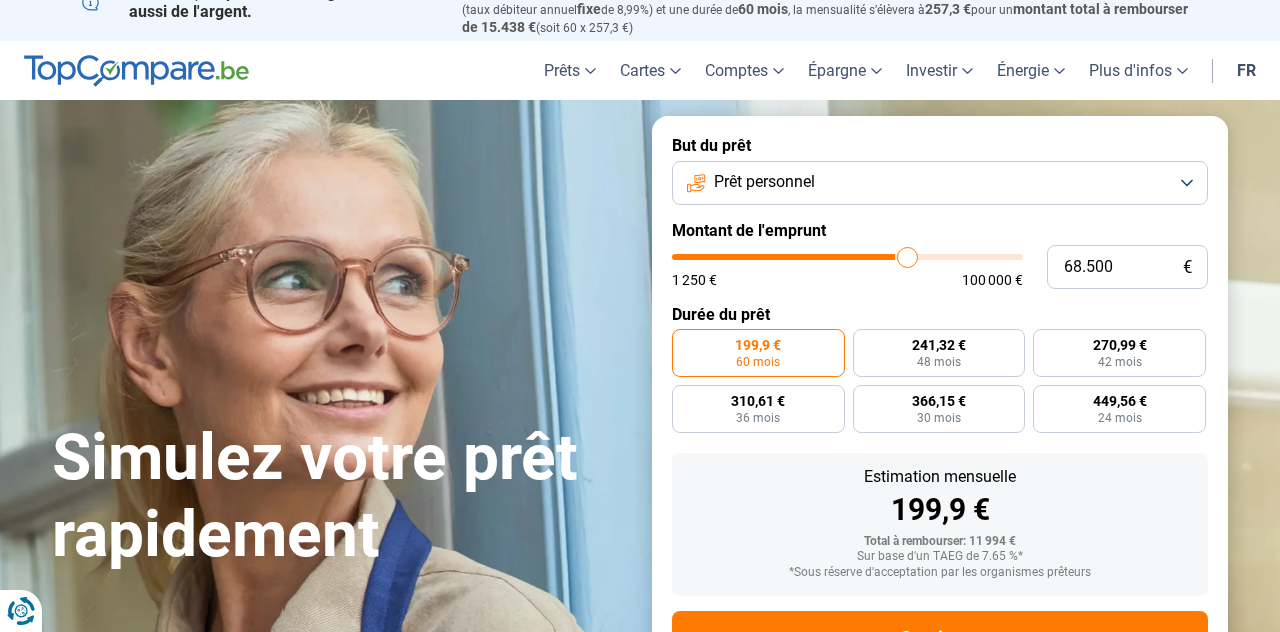 type on "68.750" 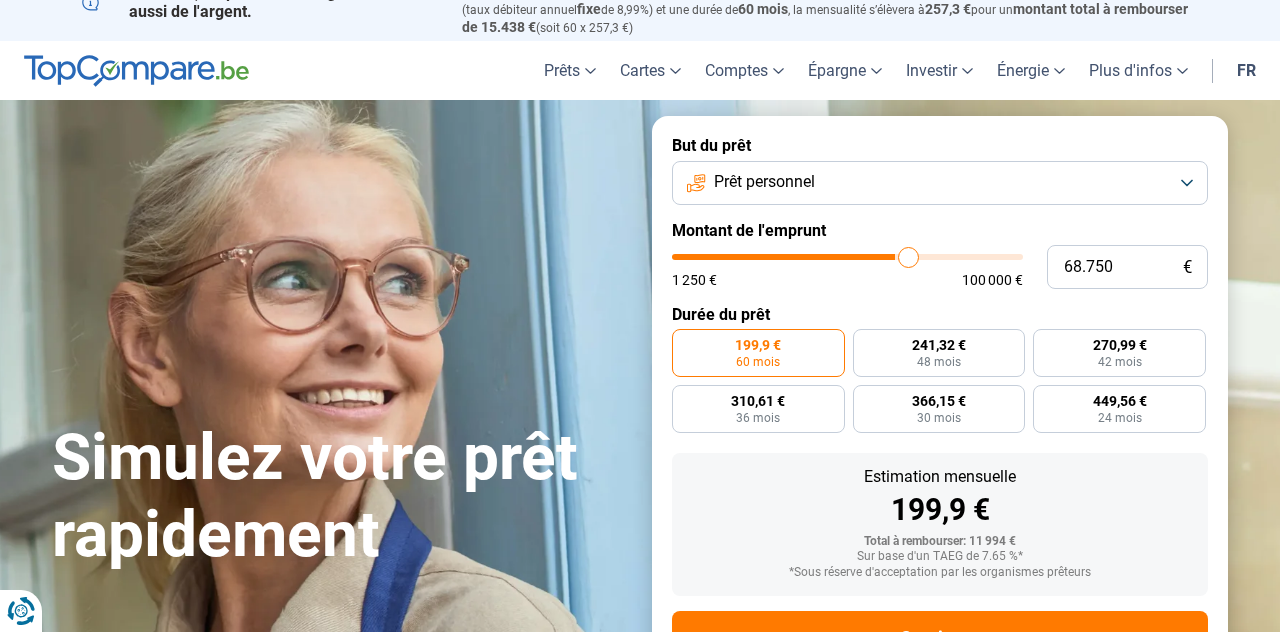 type on "69.000" 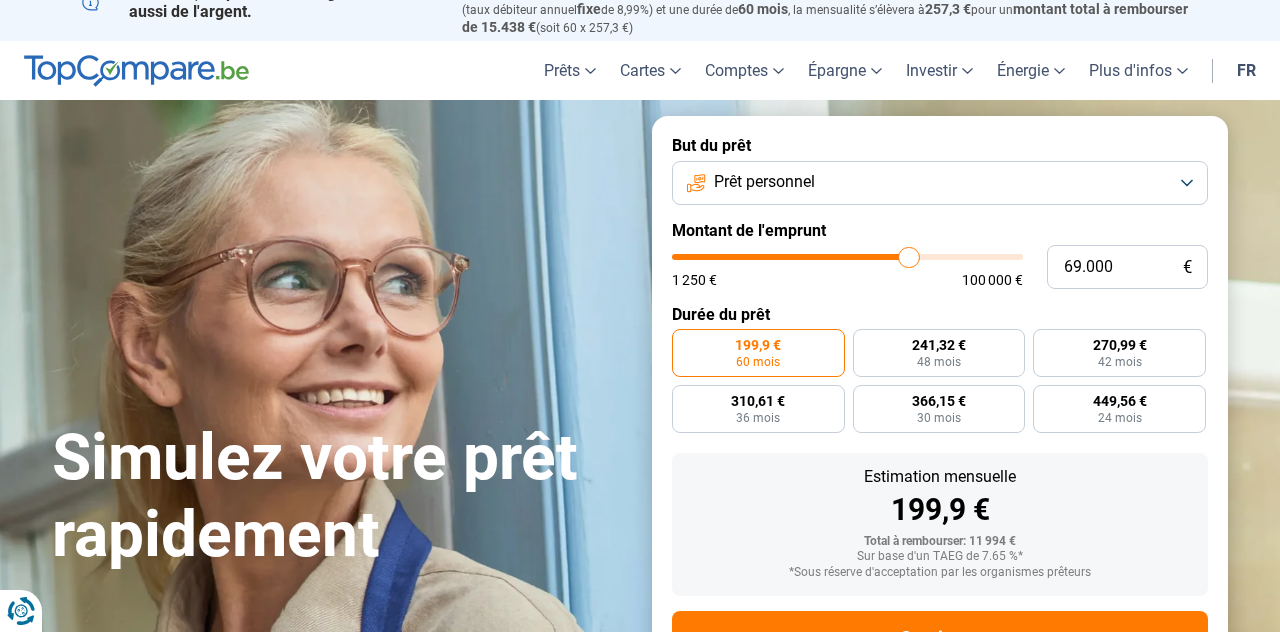 type on "69.250" 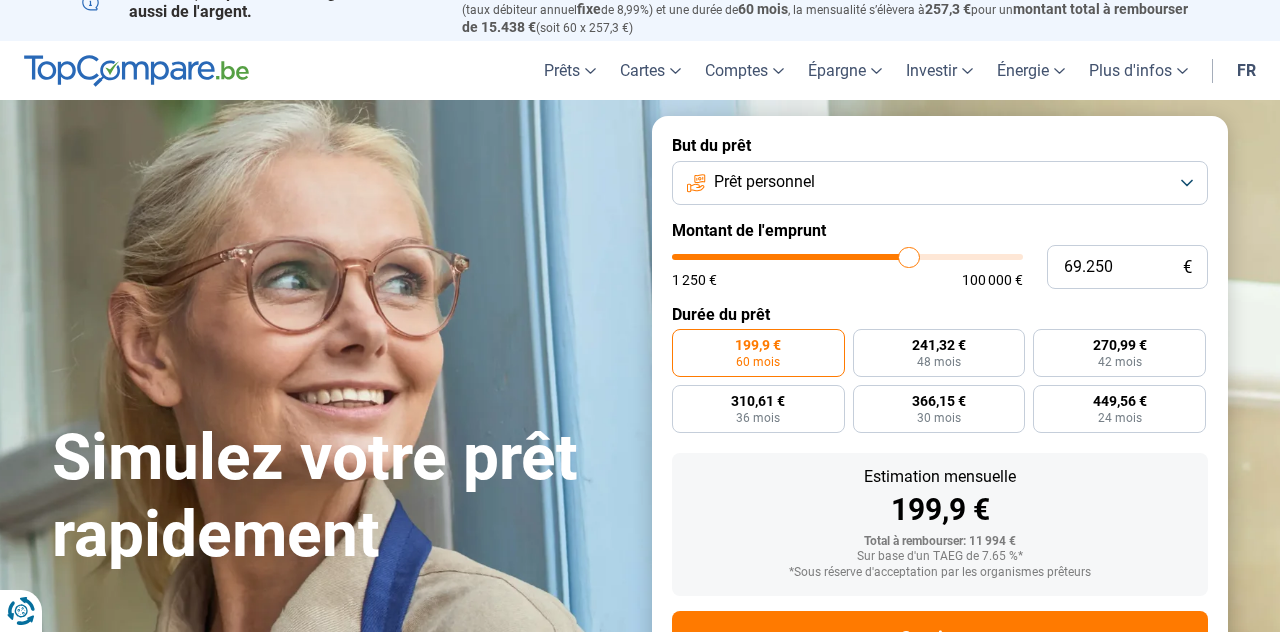 type on "69250" 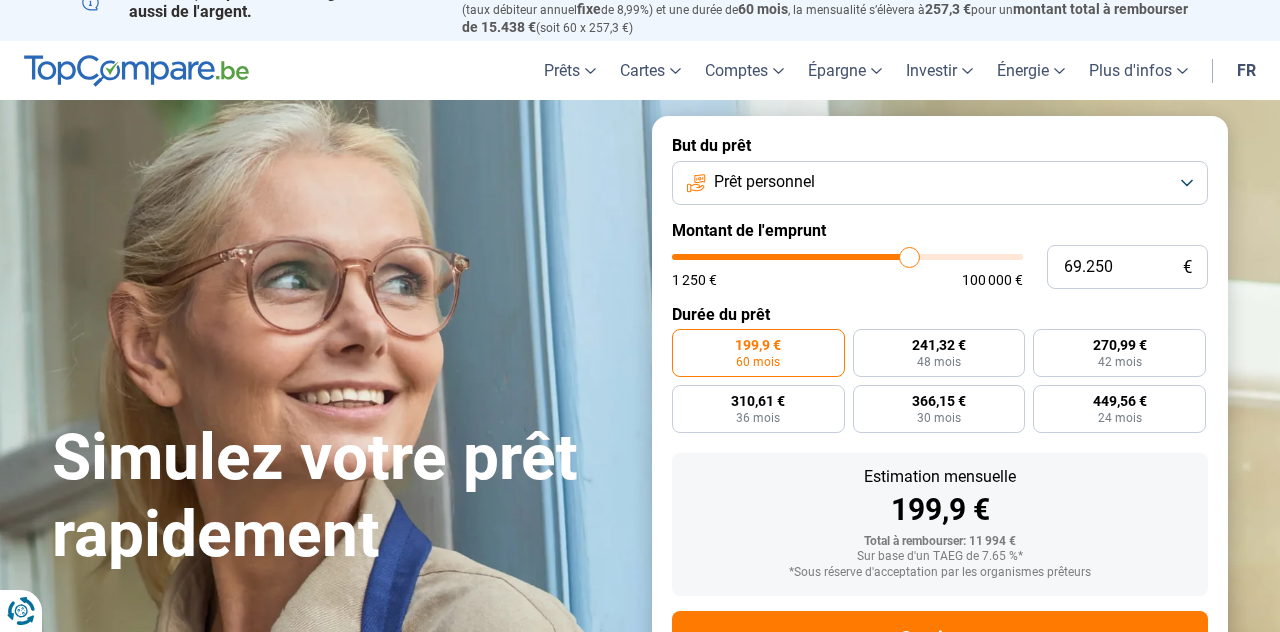 type on "69.500" 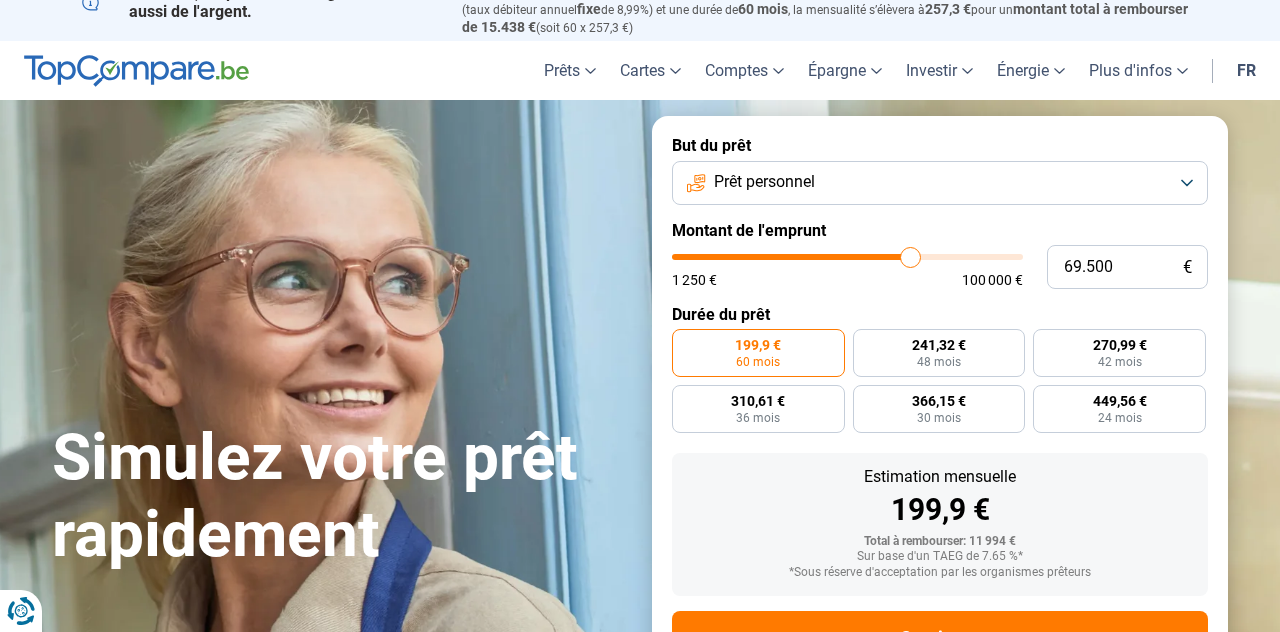 type on "69.750" 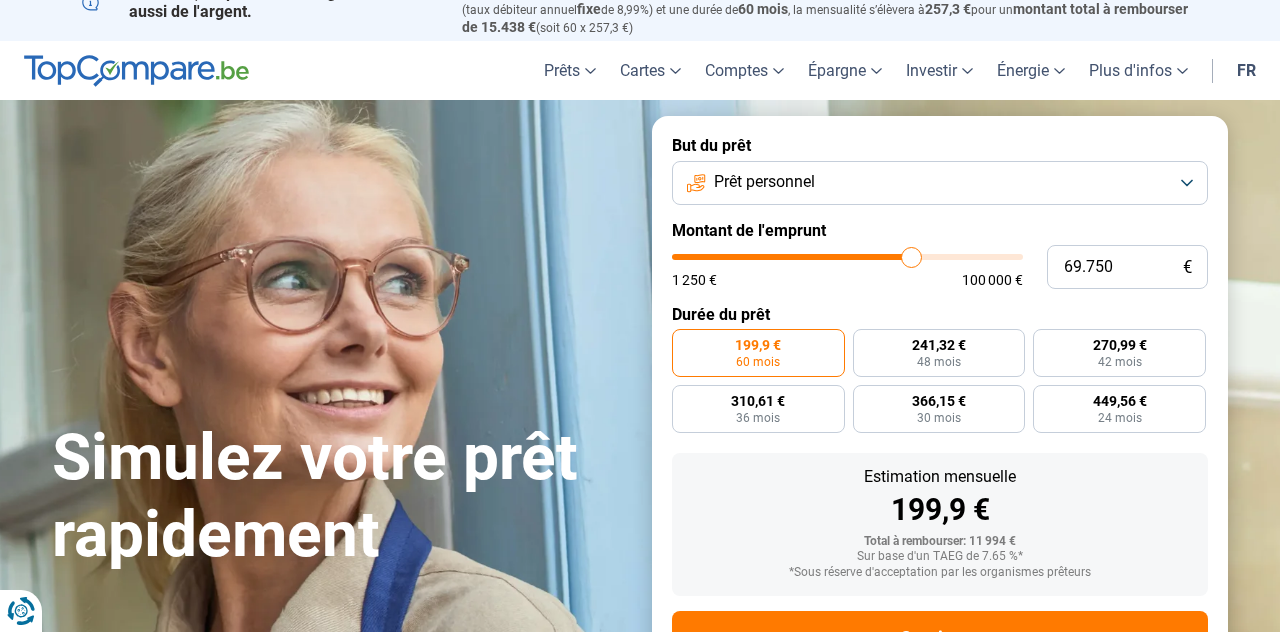 type on "70.000" 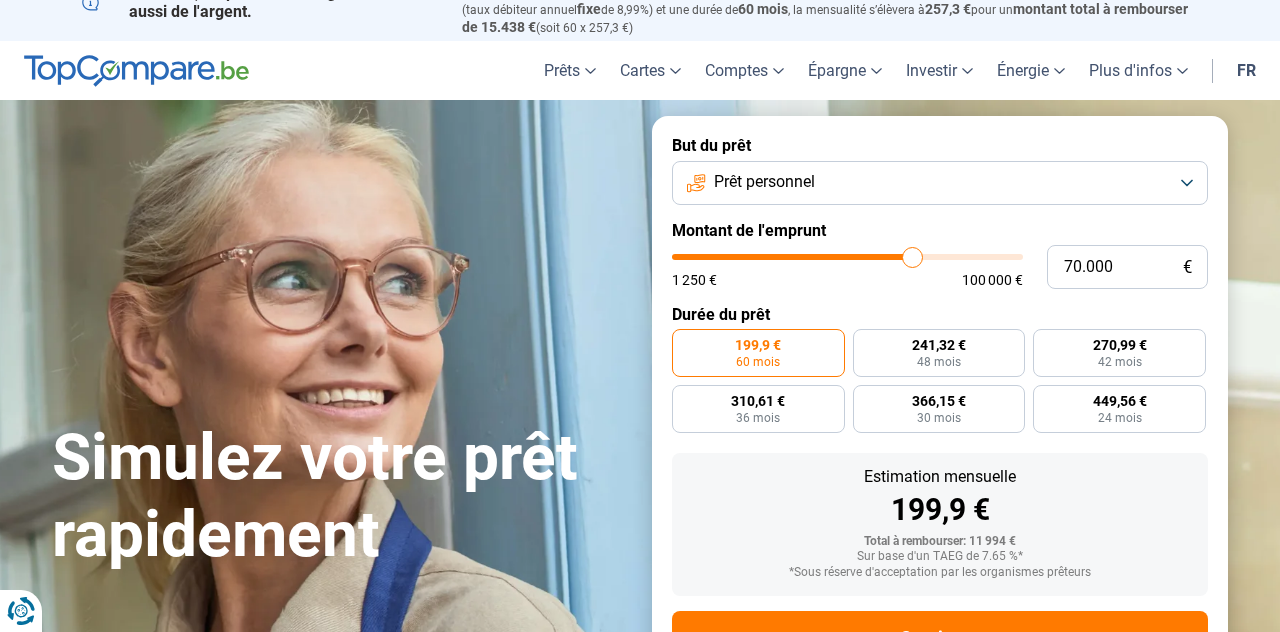 type on "70000" 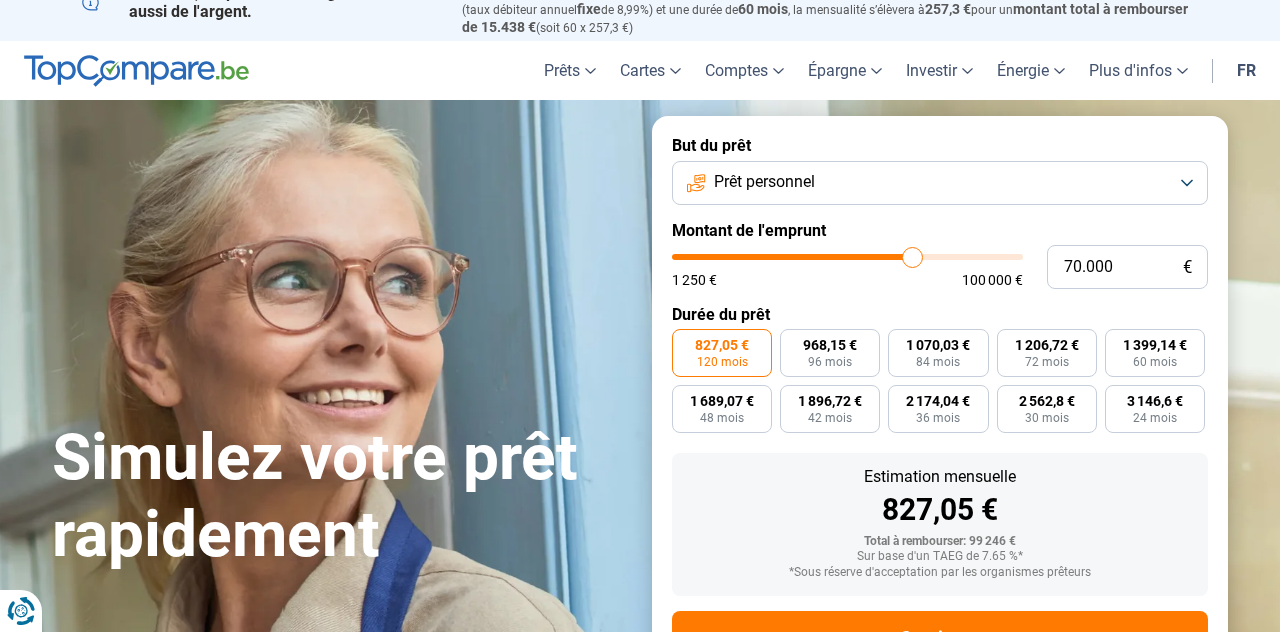 scroll, scrollTop: 100, scrollLeft: 0, axis: vertical 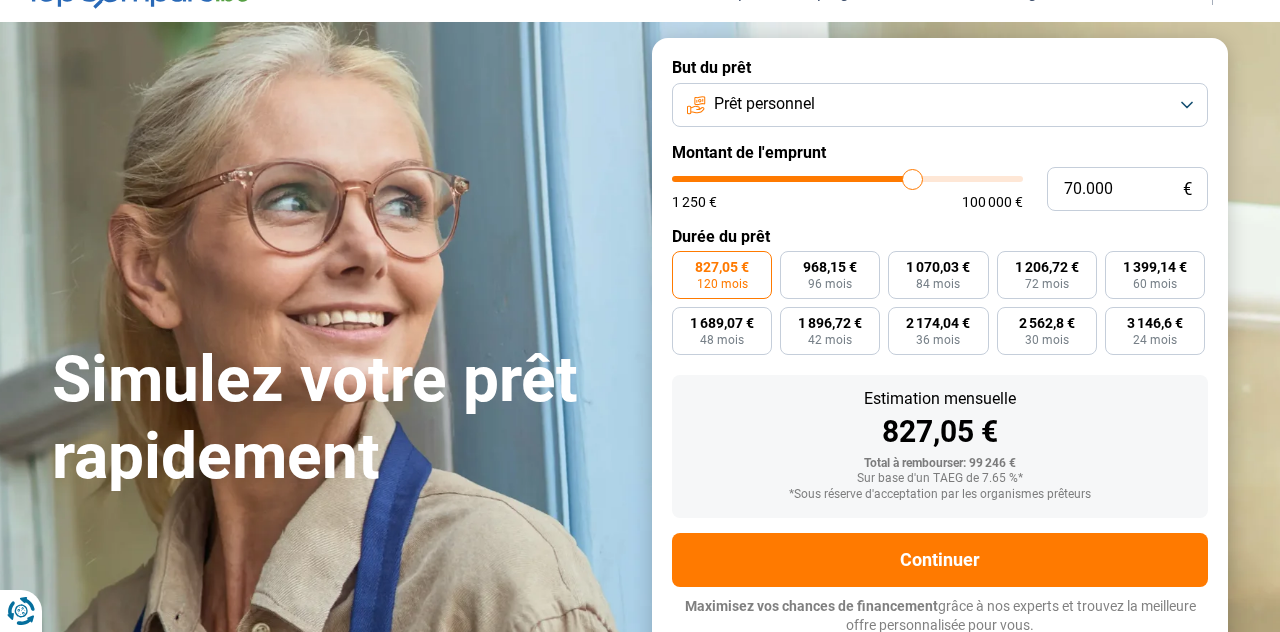 click on "1 070,03 €" at bounding box center (938, 267) 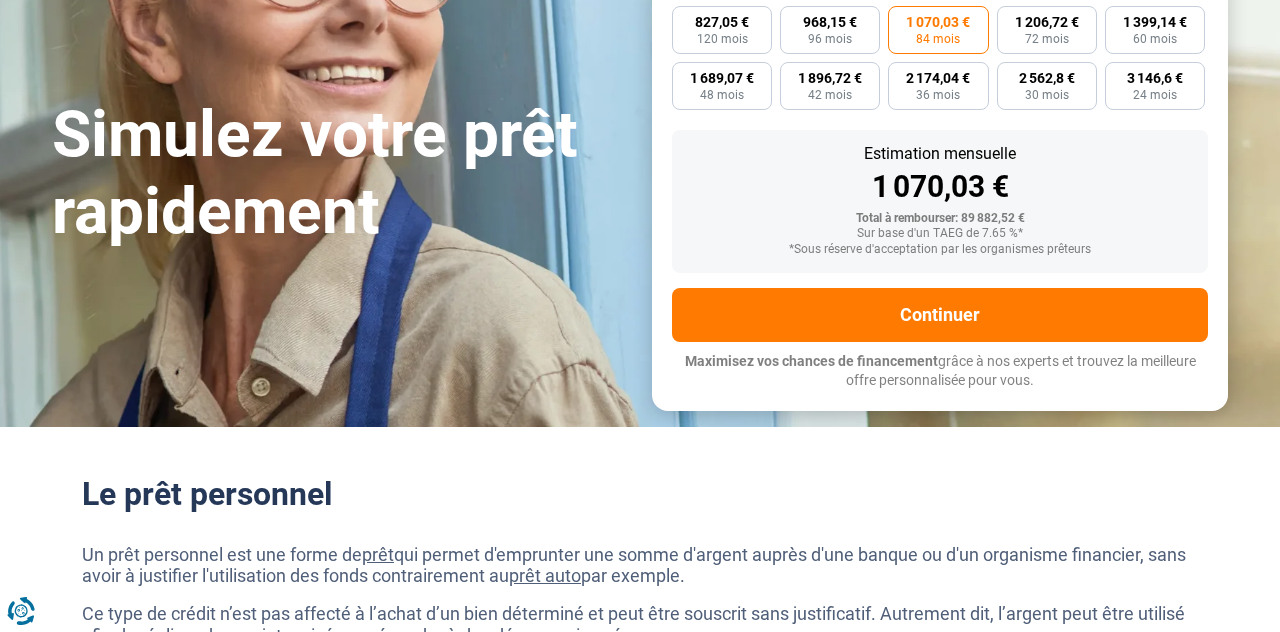 scroll, scrollTop: 347, scrollLeft: 0, axis: vertical 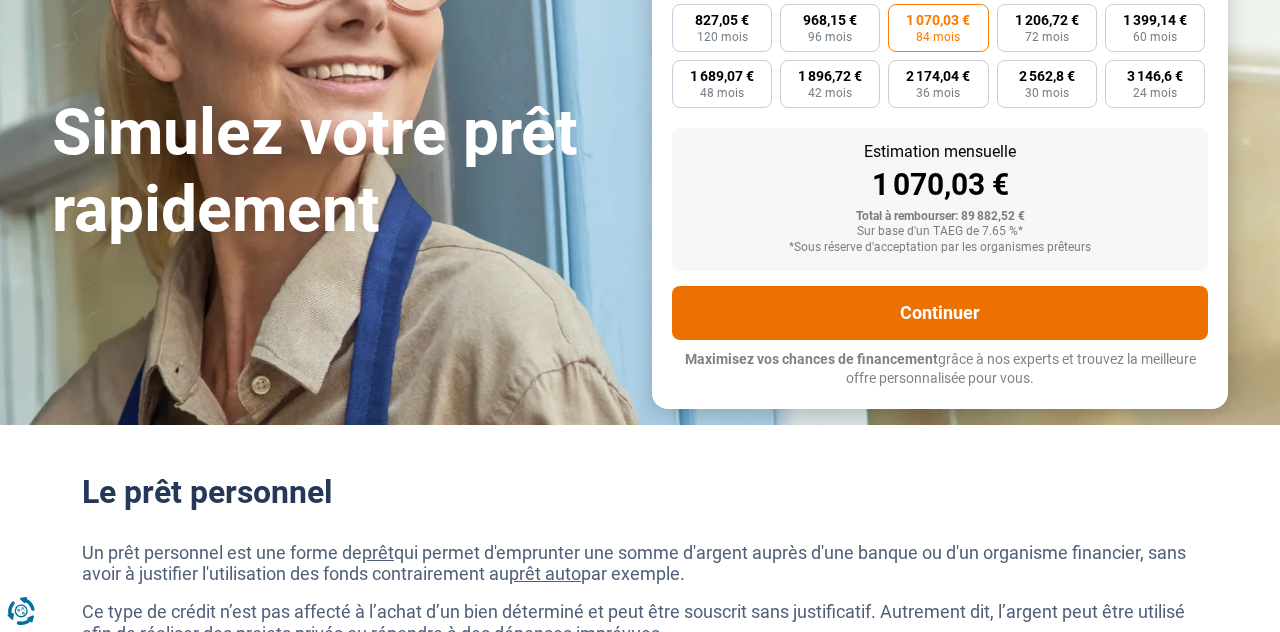 click on "Continuer" at bounding box center (940, 313) 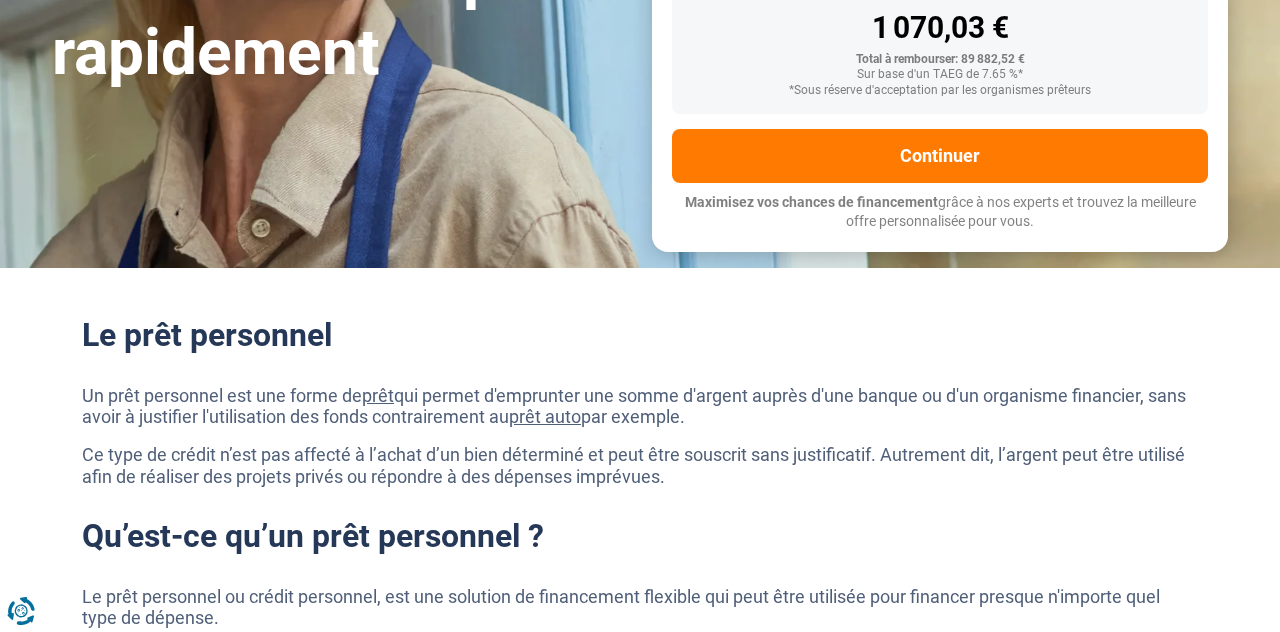 scroll, scrollTop: 515, scrollLeft: 0, axis: vertical 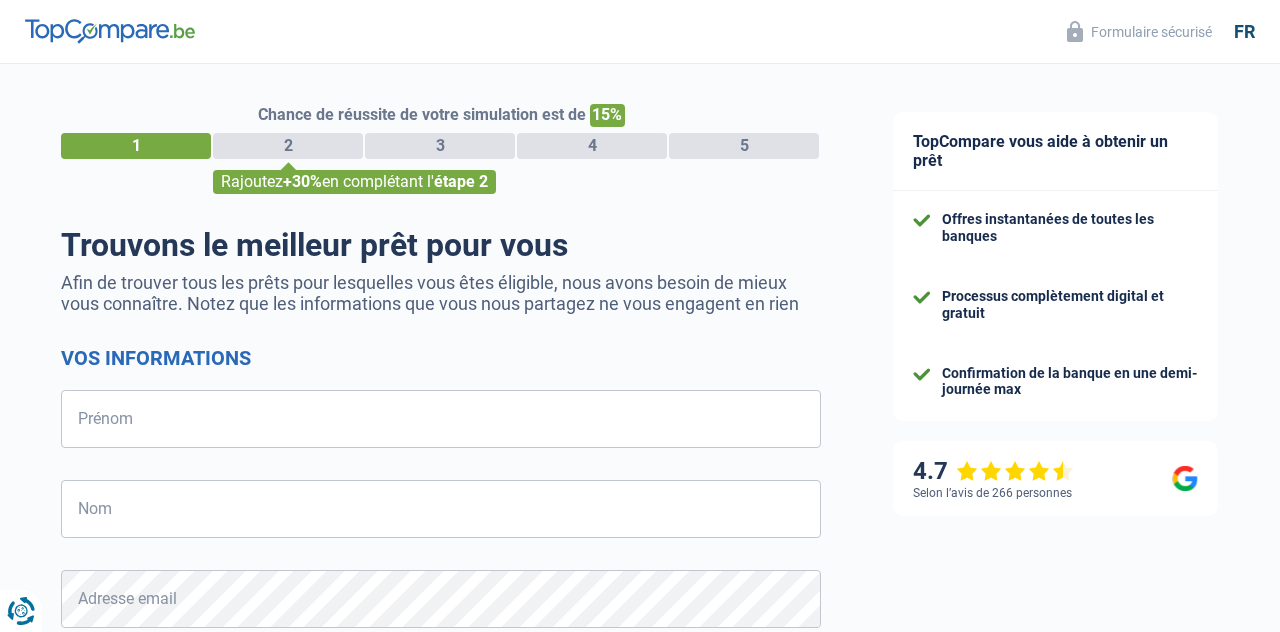 select on "32" 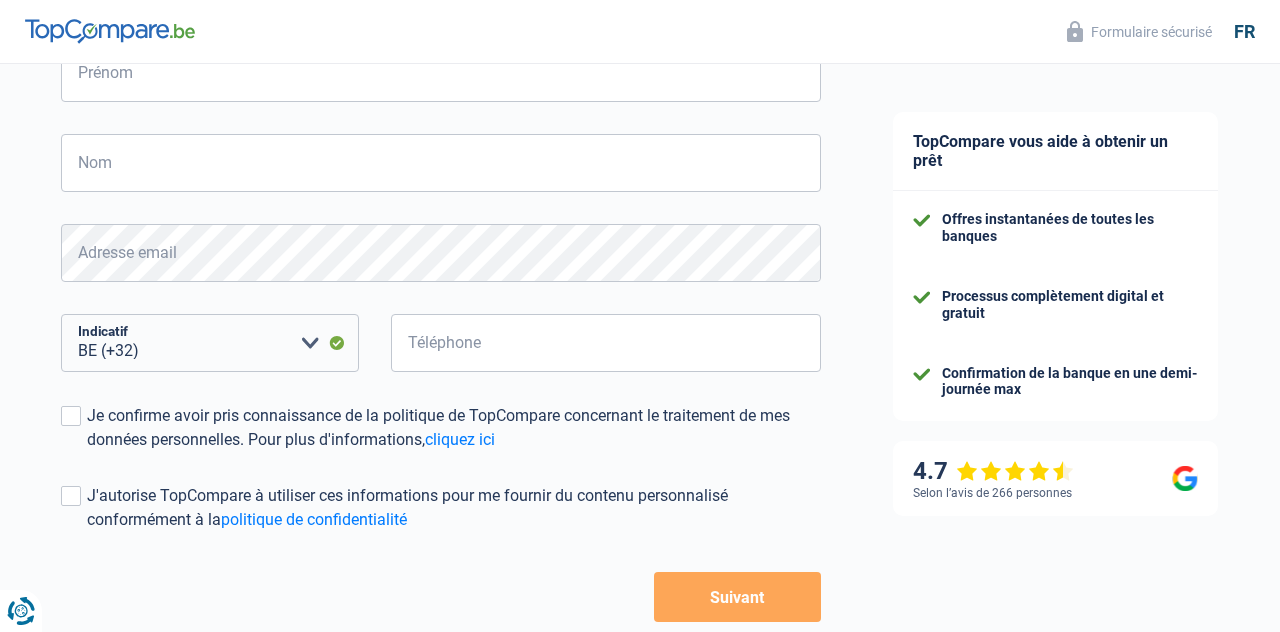 scroll, scrollTop: 352, scrollLeft: 0, axis: vertical 